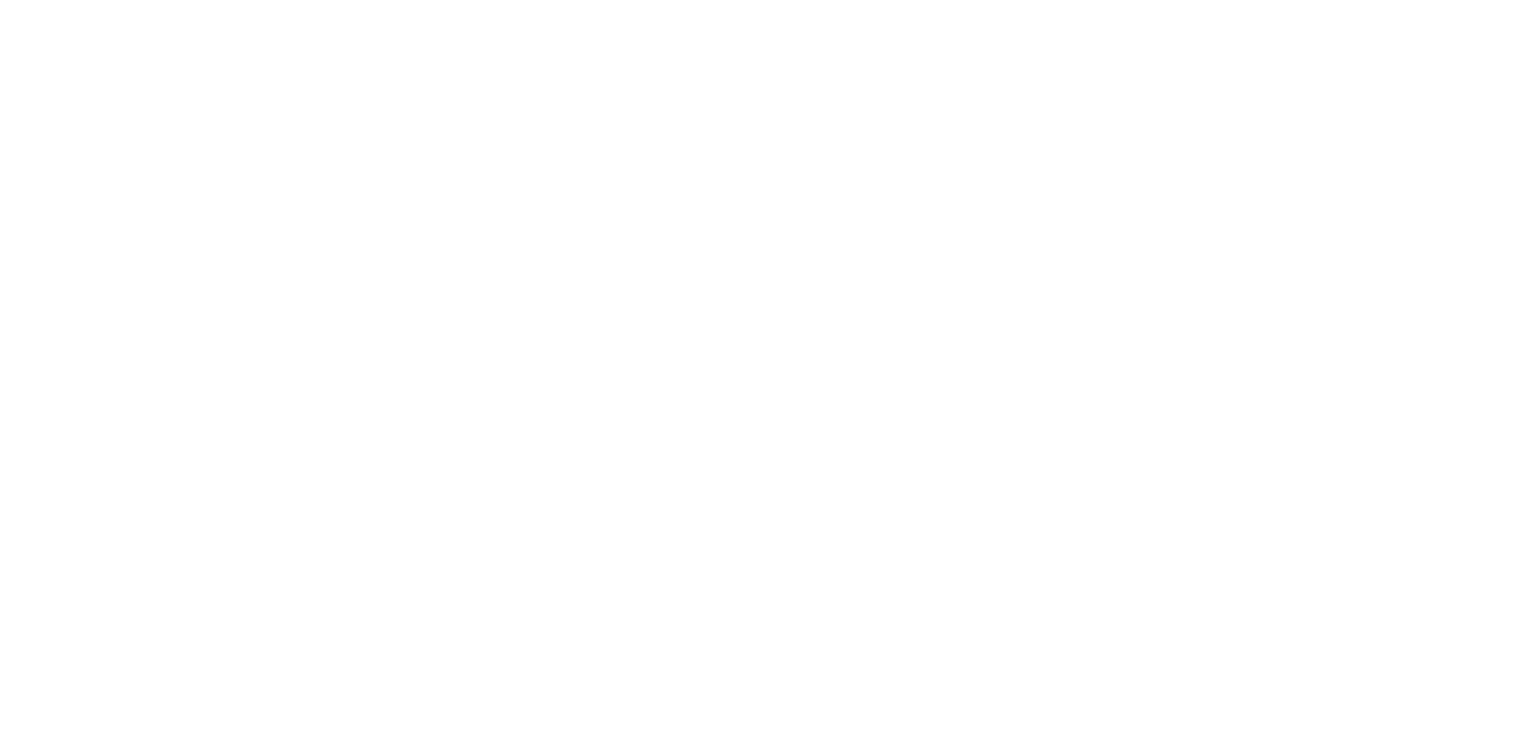 scroll, scrollTop: 0, scrollLeft: 0, axis: both 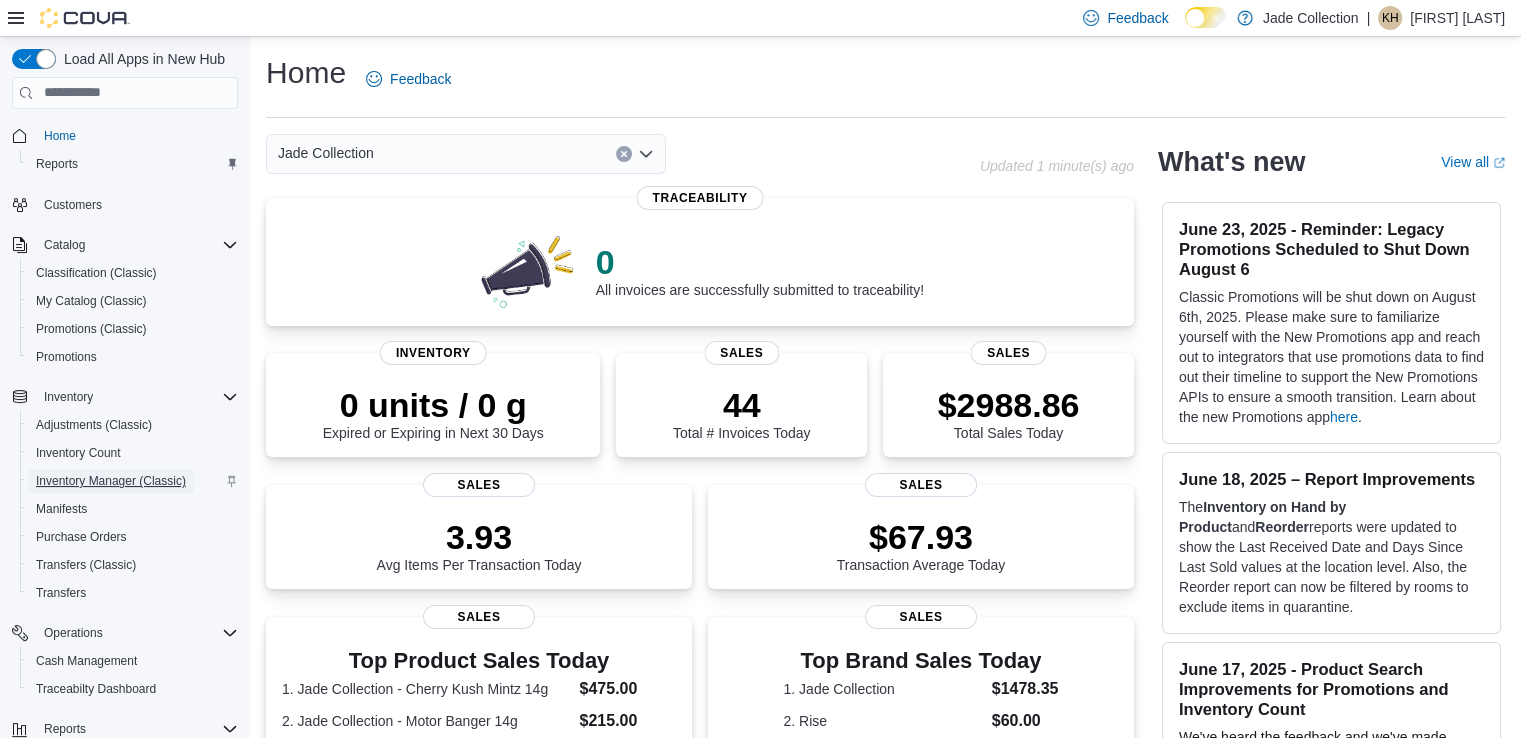 click on "Inventory Manager (Classic)" at bounding box center (111, 481) 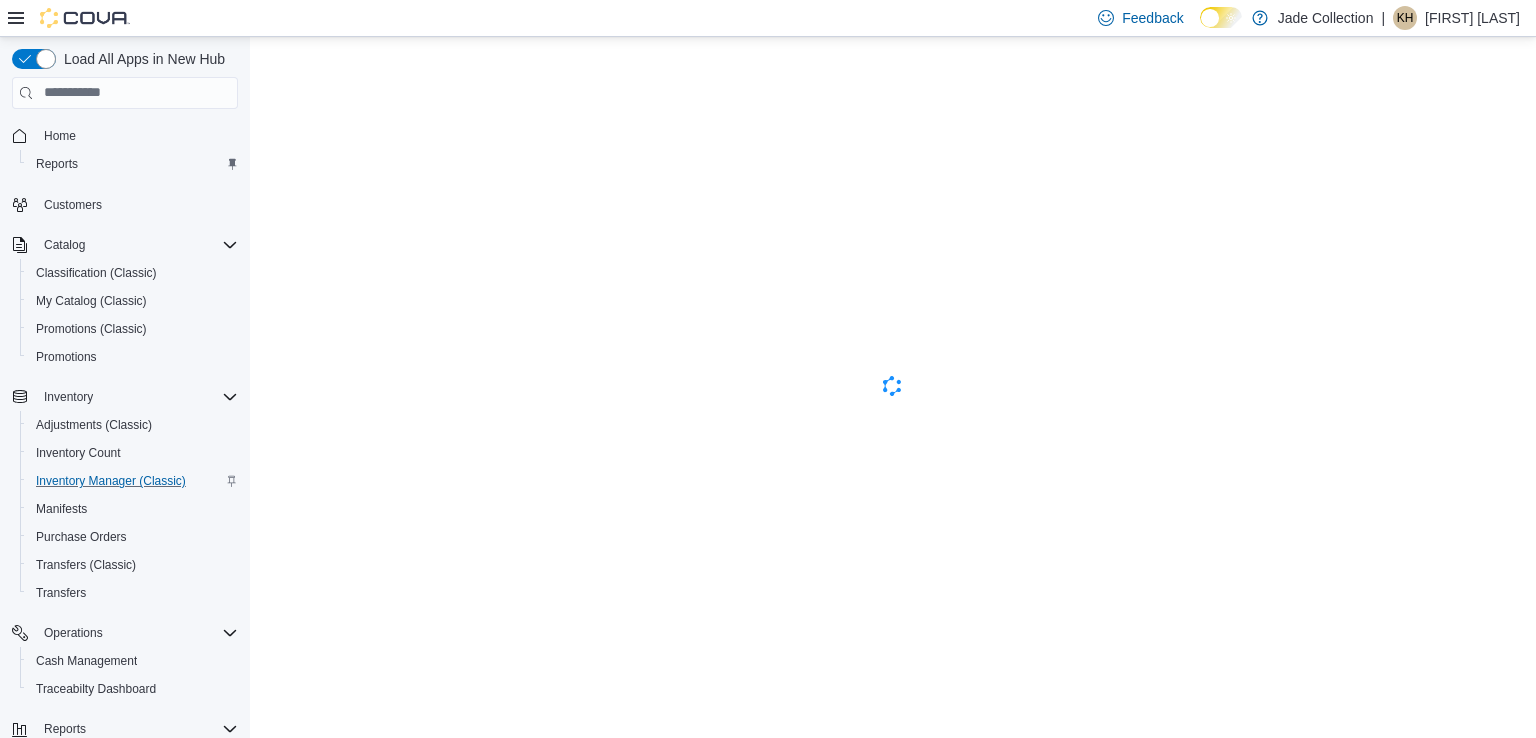 scroll, scrollTop: 0, scrollLeft: 0, axis: both 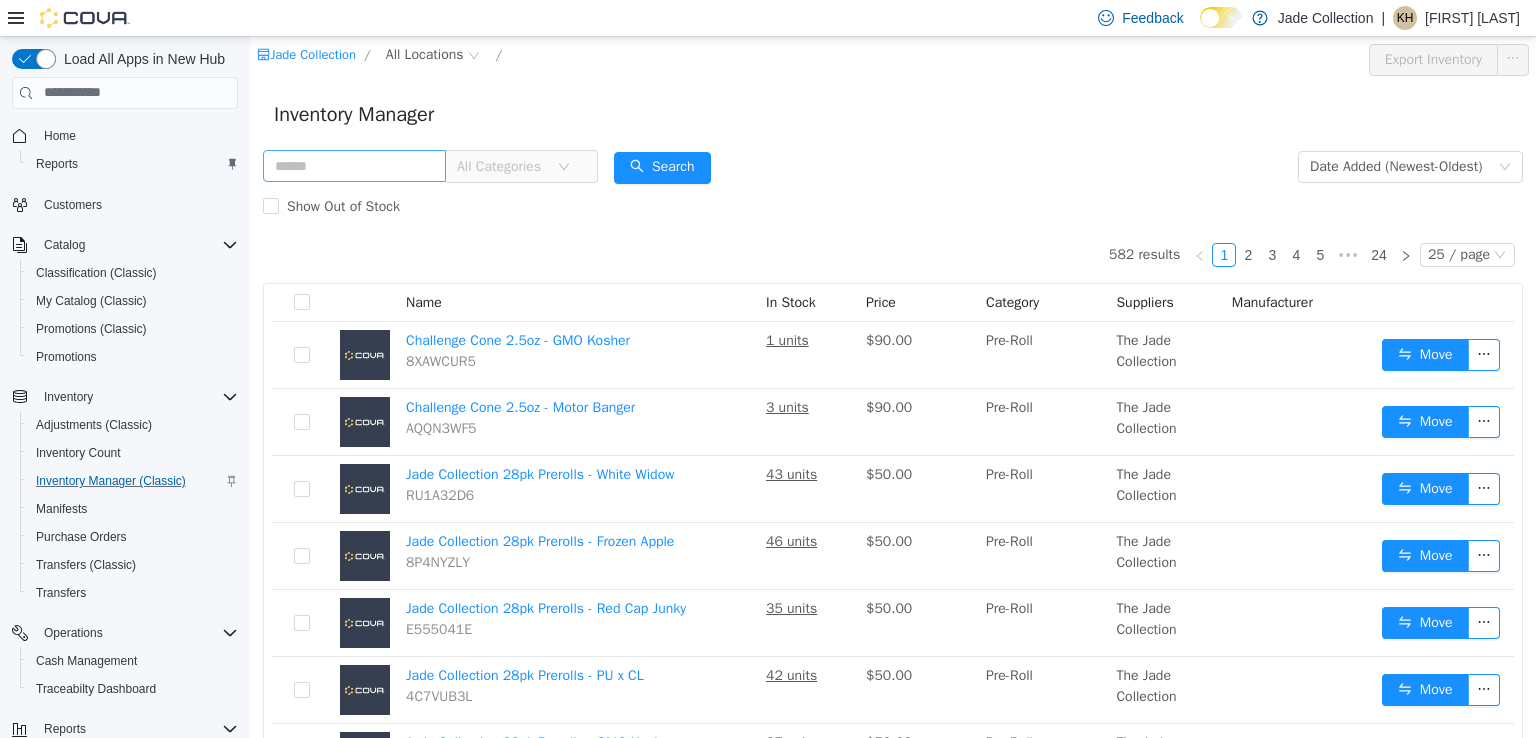 click at bounding box center [354, 165] 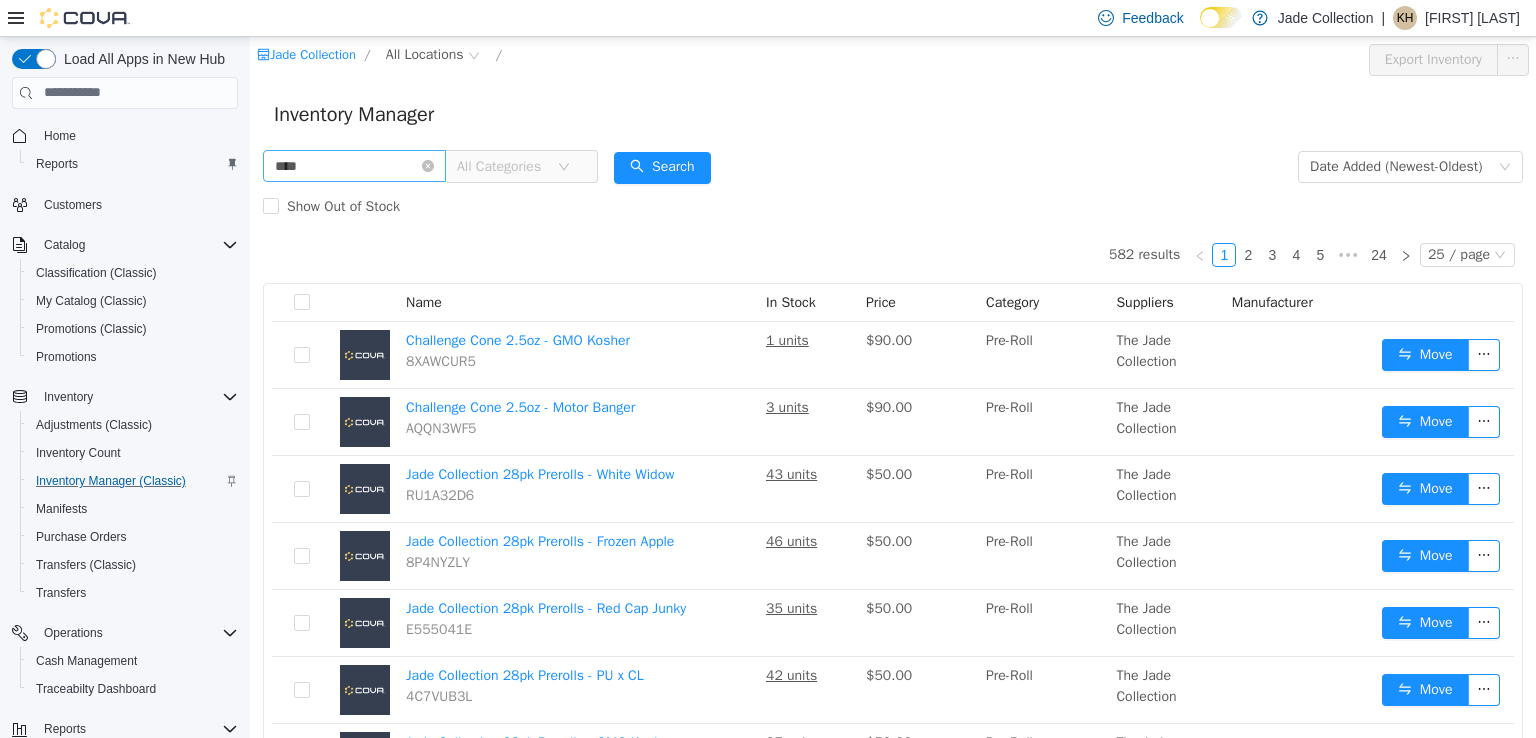 type on "****" 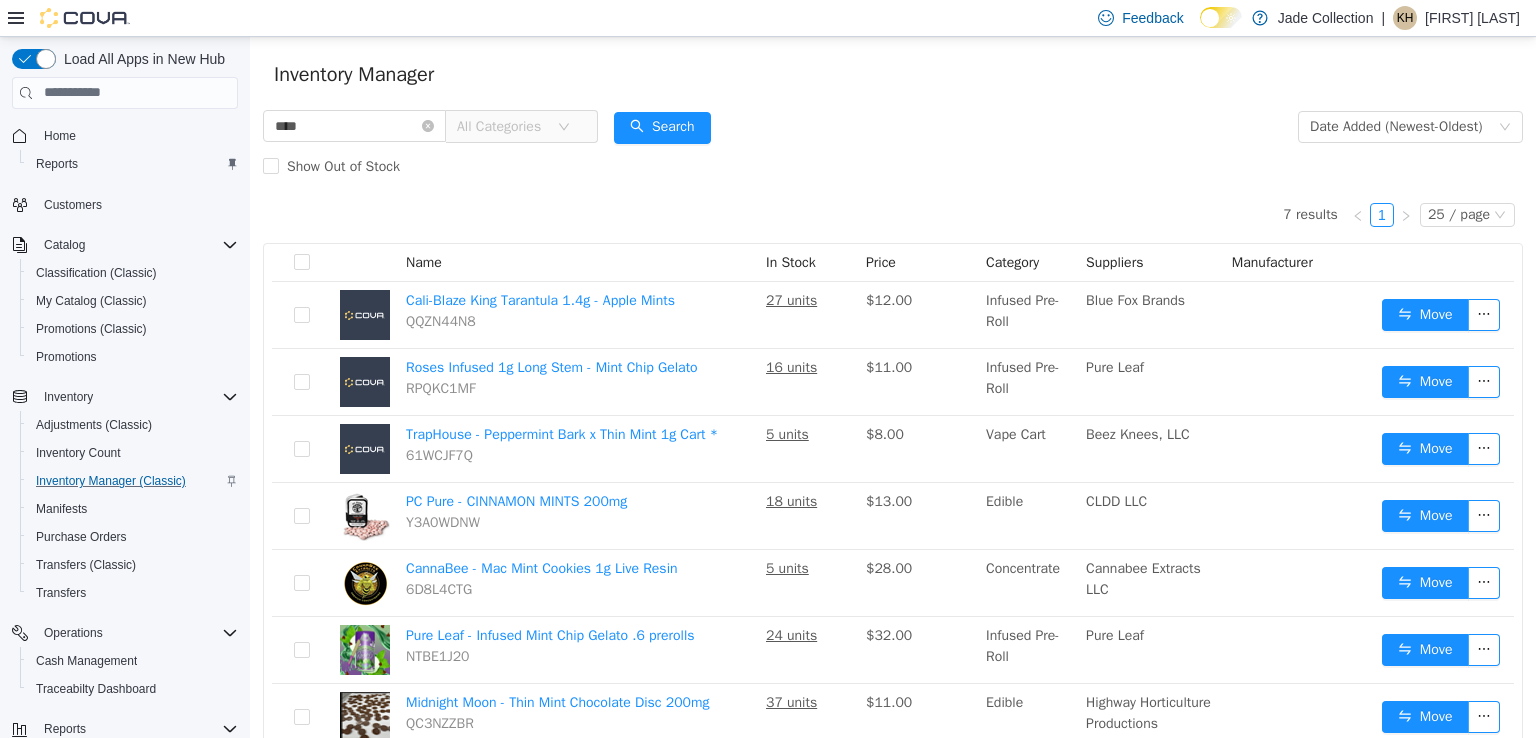 scroll, scrollTop: 80, scrollLeft: 0, axis: vertical 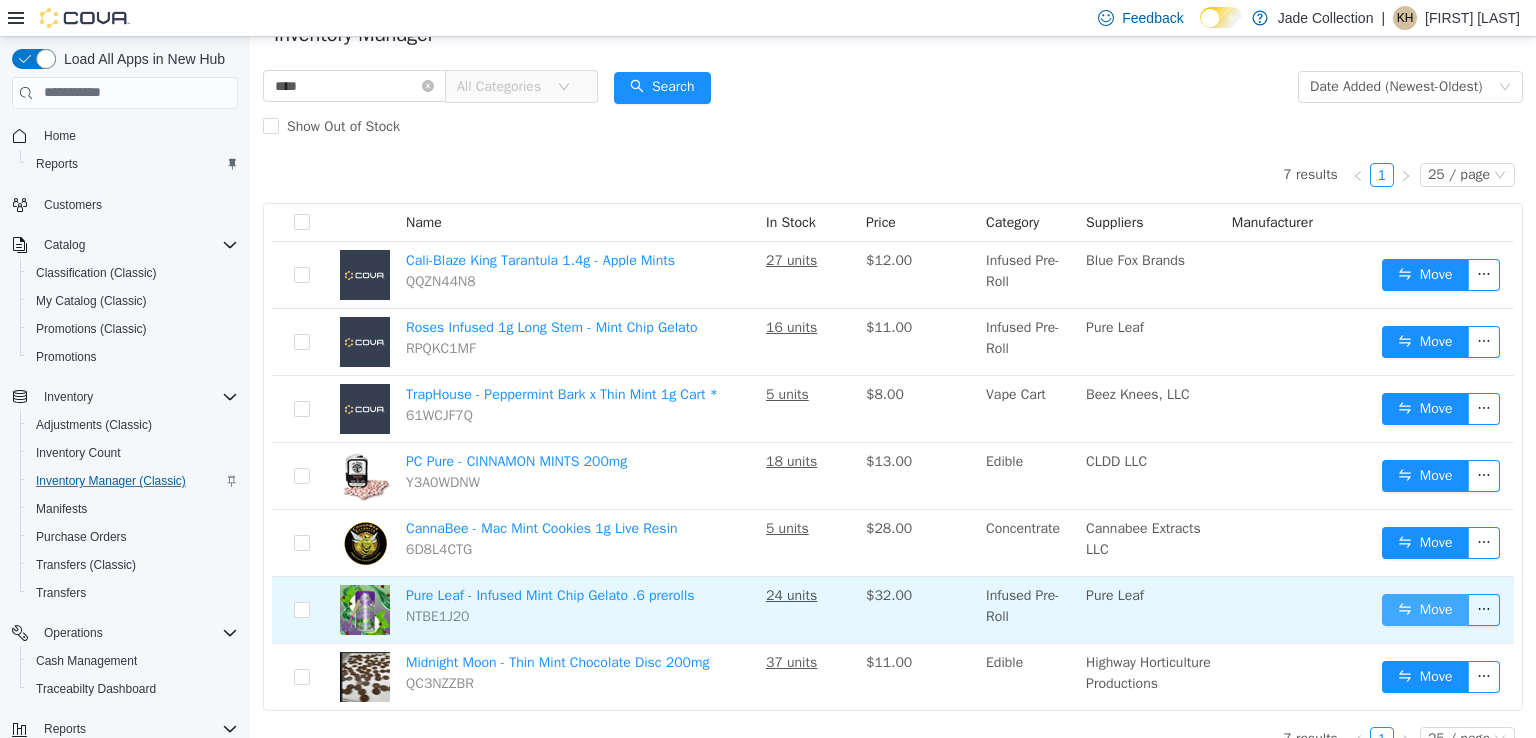 click on "Move" at bounding box center [1425, 609] 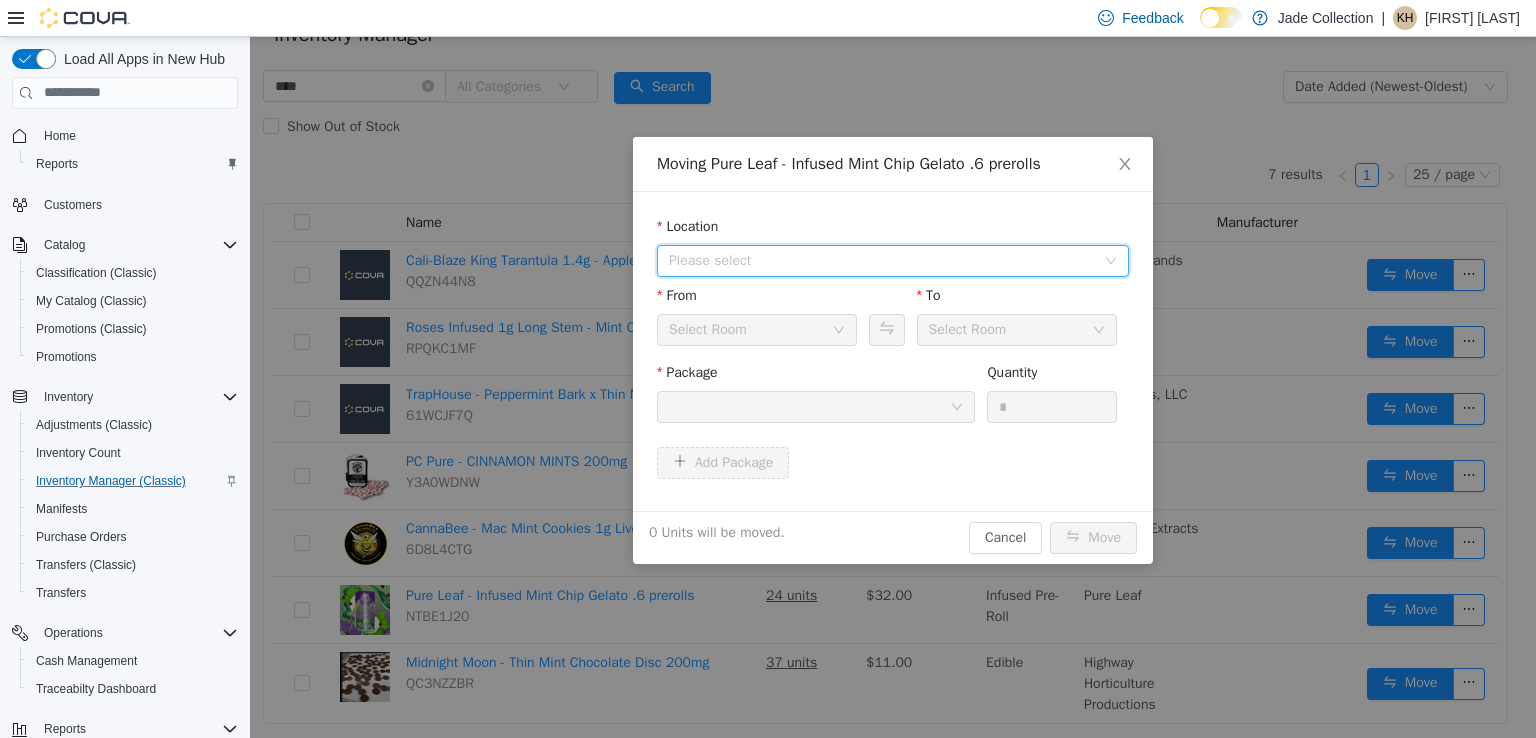 click 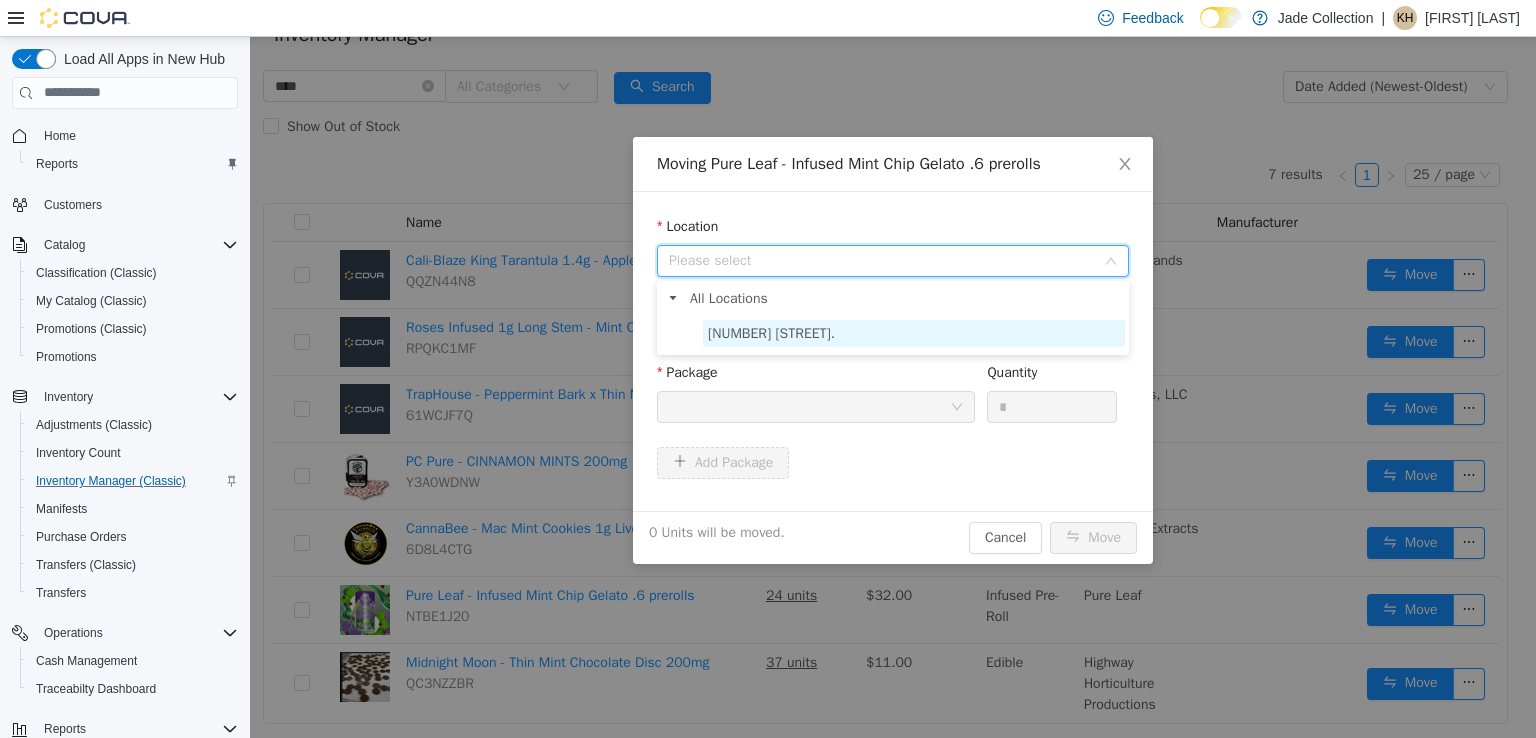 click on "1098 East Main St." at bounding box center (771, 332) 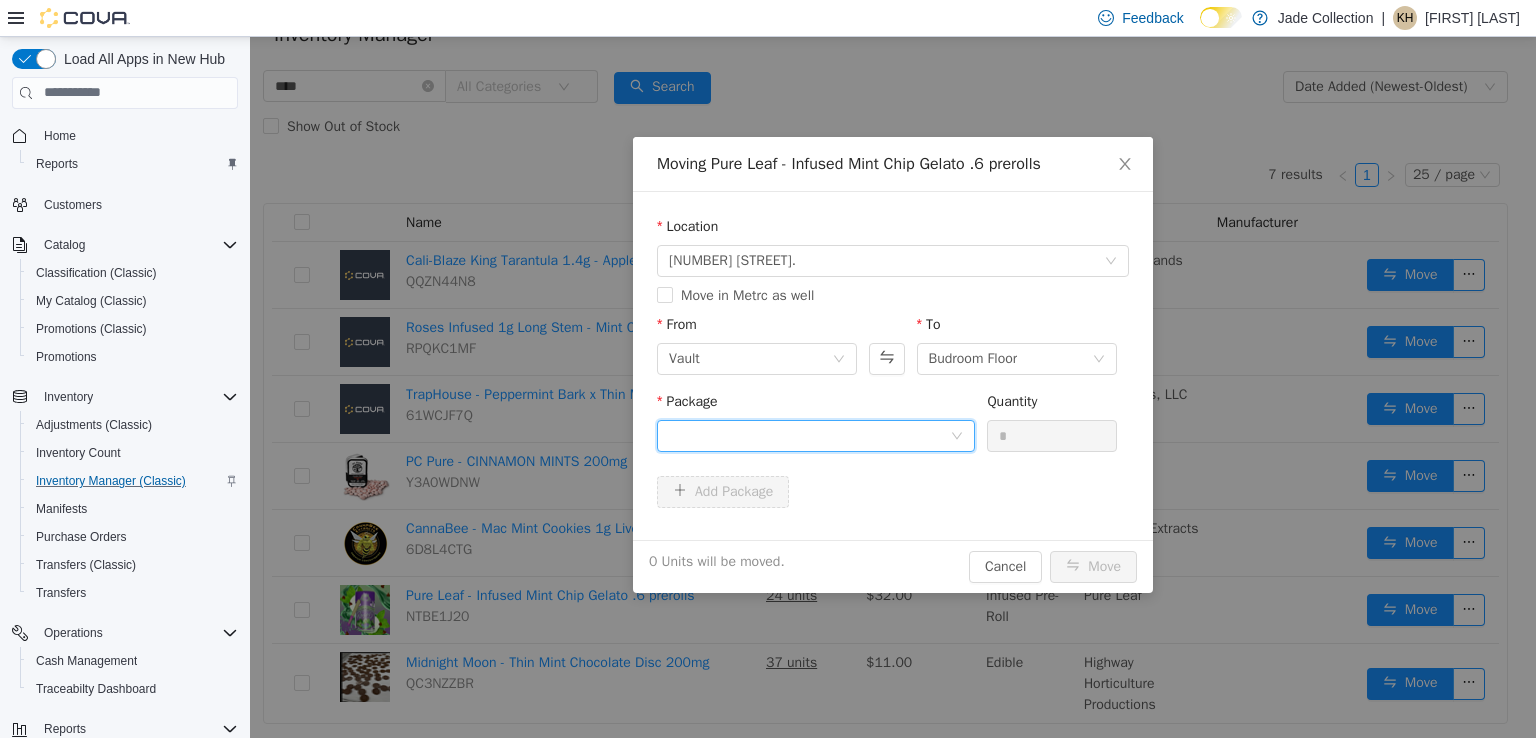 click 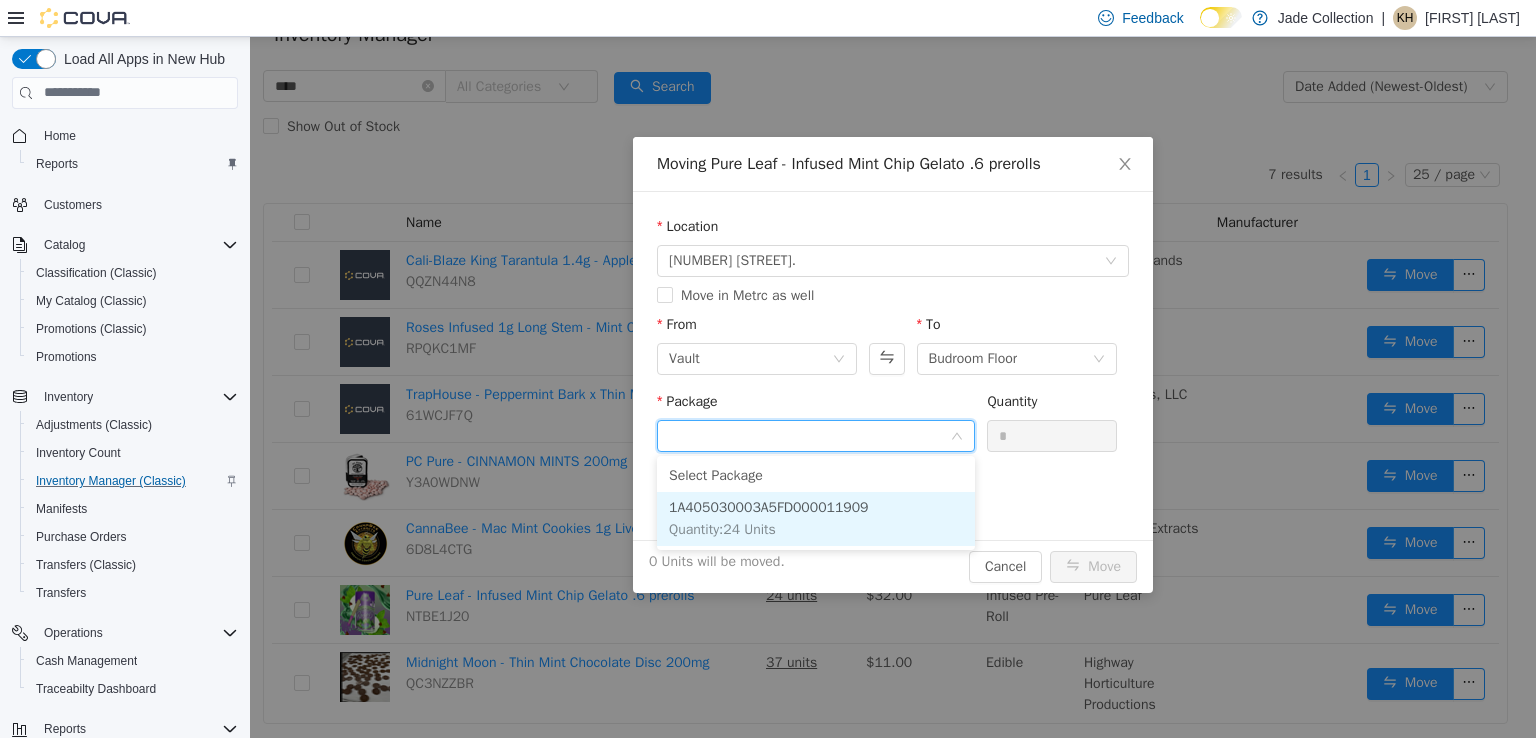 click on "1A405030003A5FD000011909" at bounding box center (769, 506) 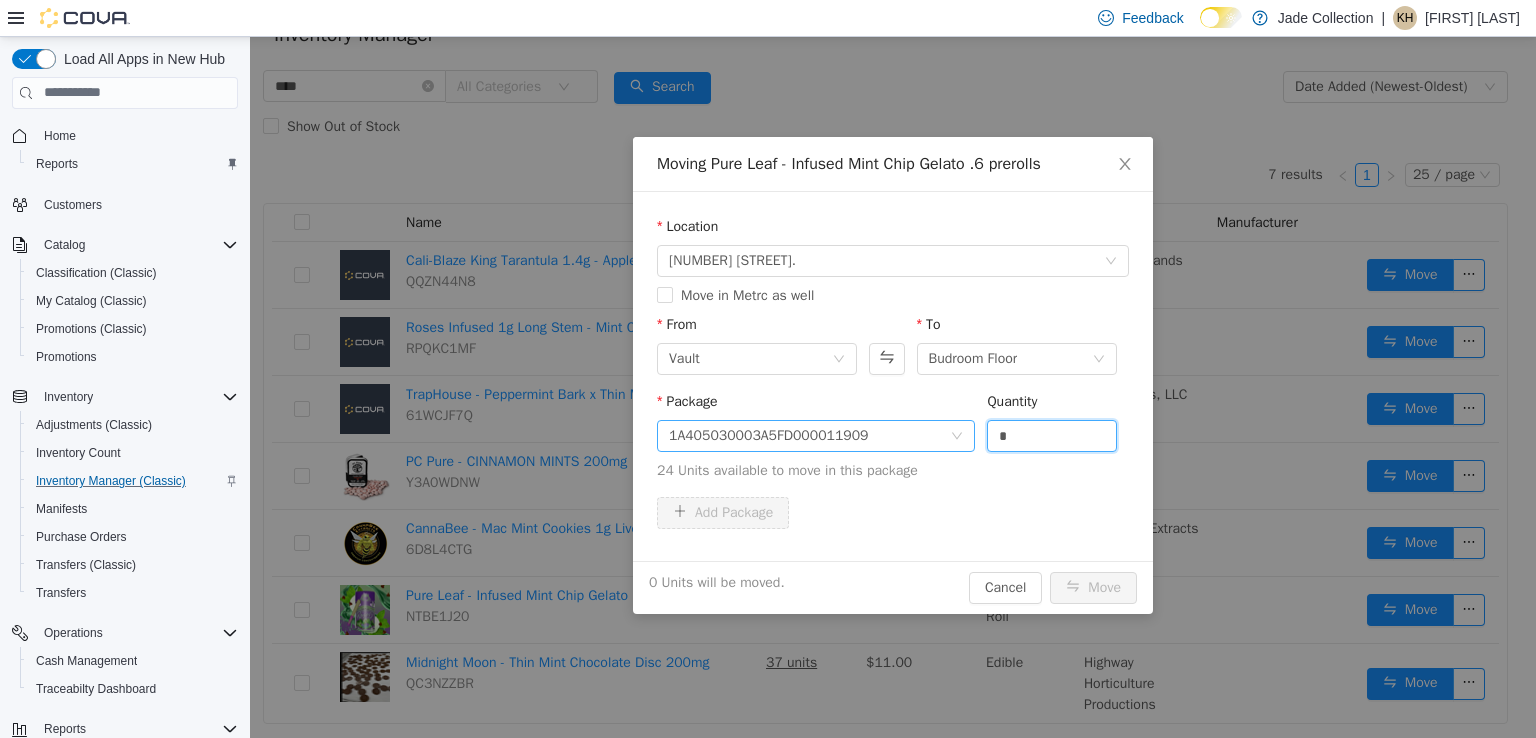 drag, startPoint x: 1016, startPoint y: 435, endPoint x: 972, endPoint y: 440, distance: 44.28318 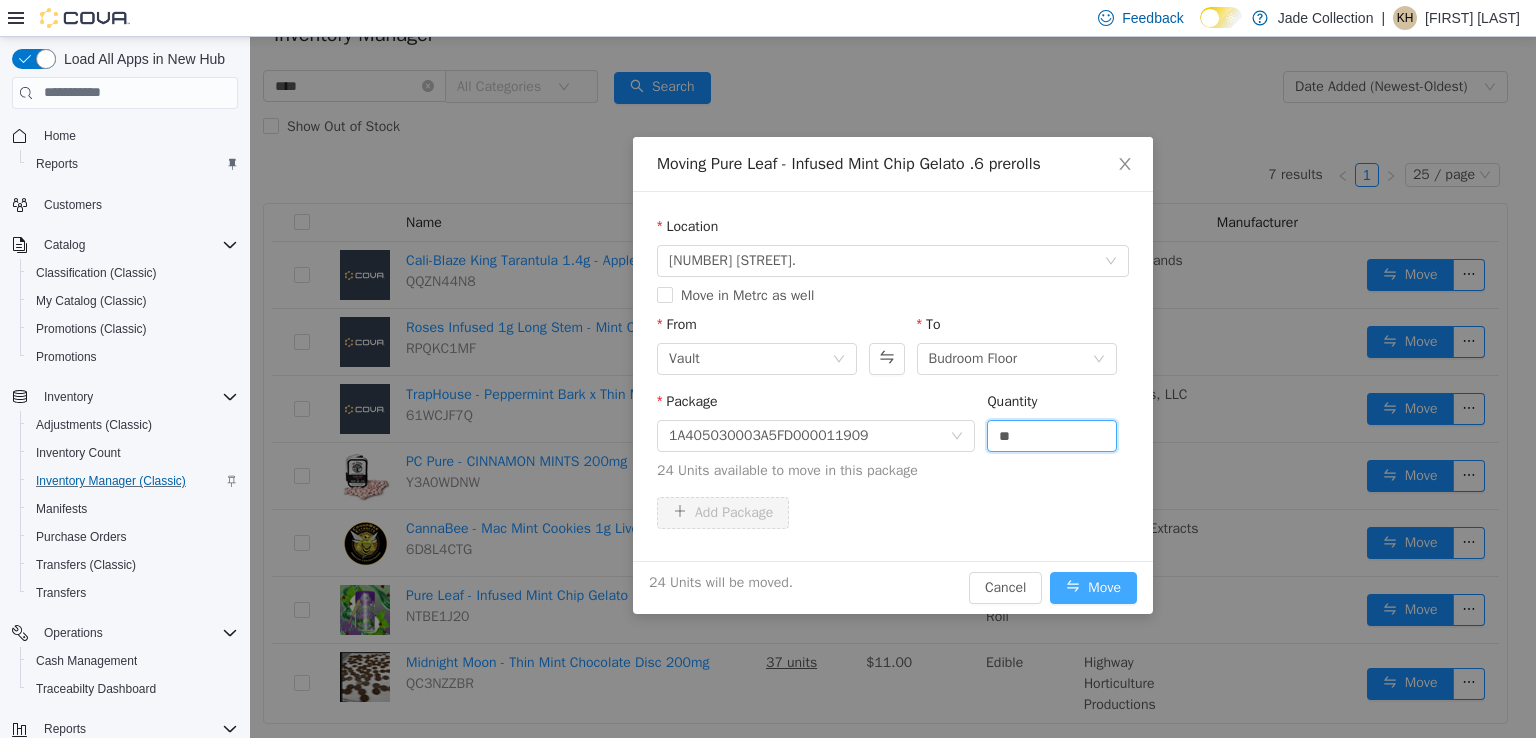 type on "**" 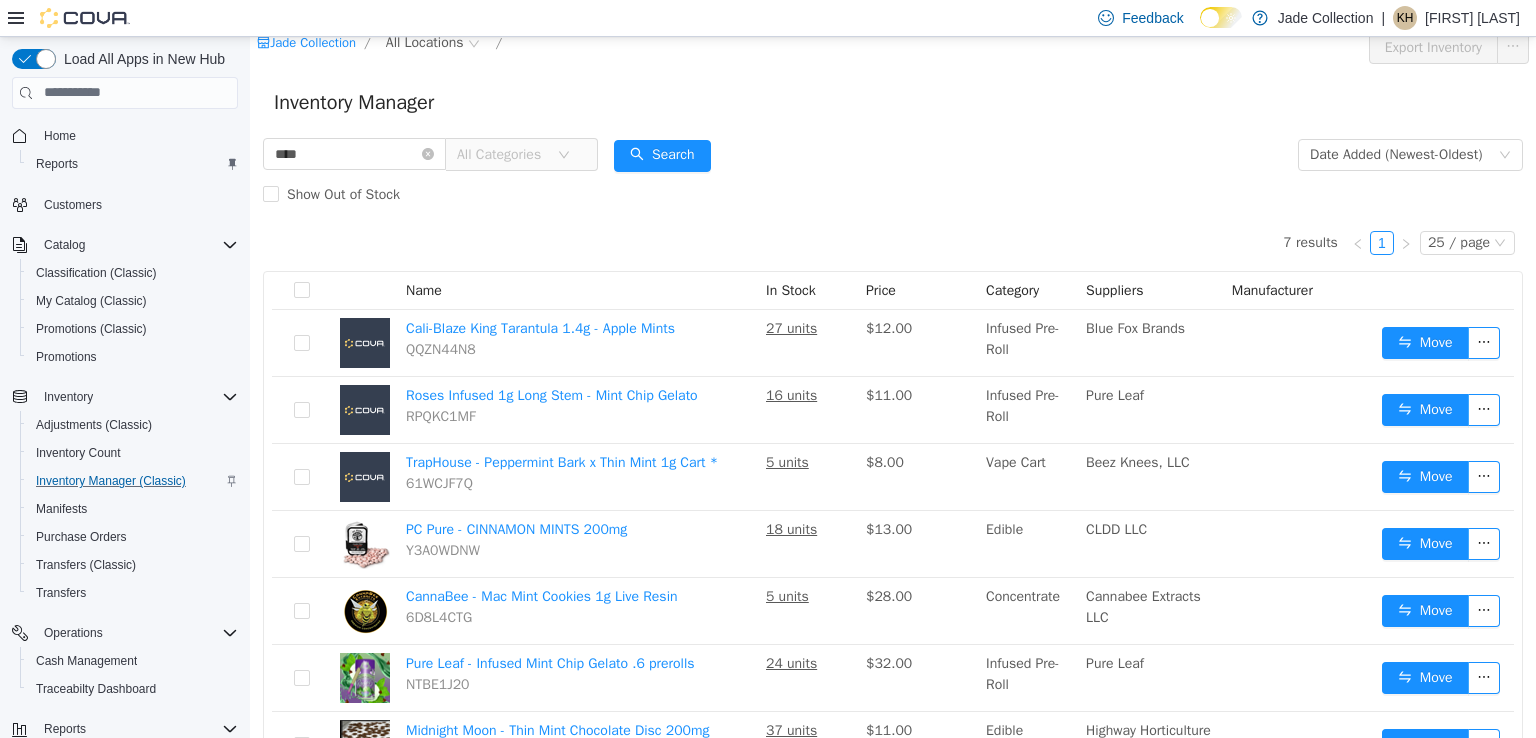 scroll, scrollTop: 0, scrollLeft: 0, axis: both 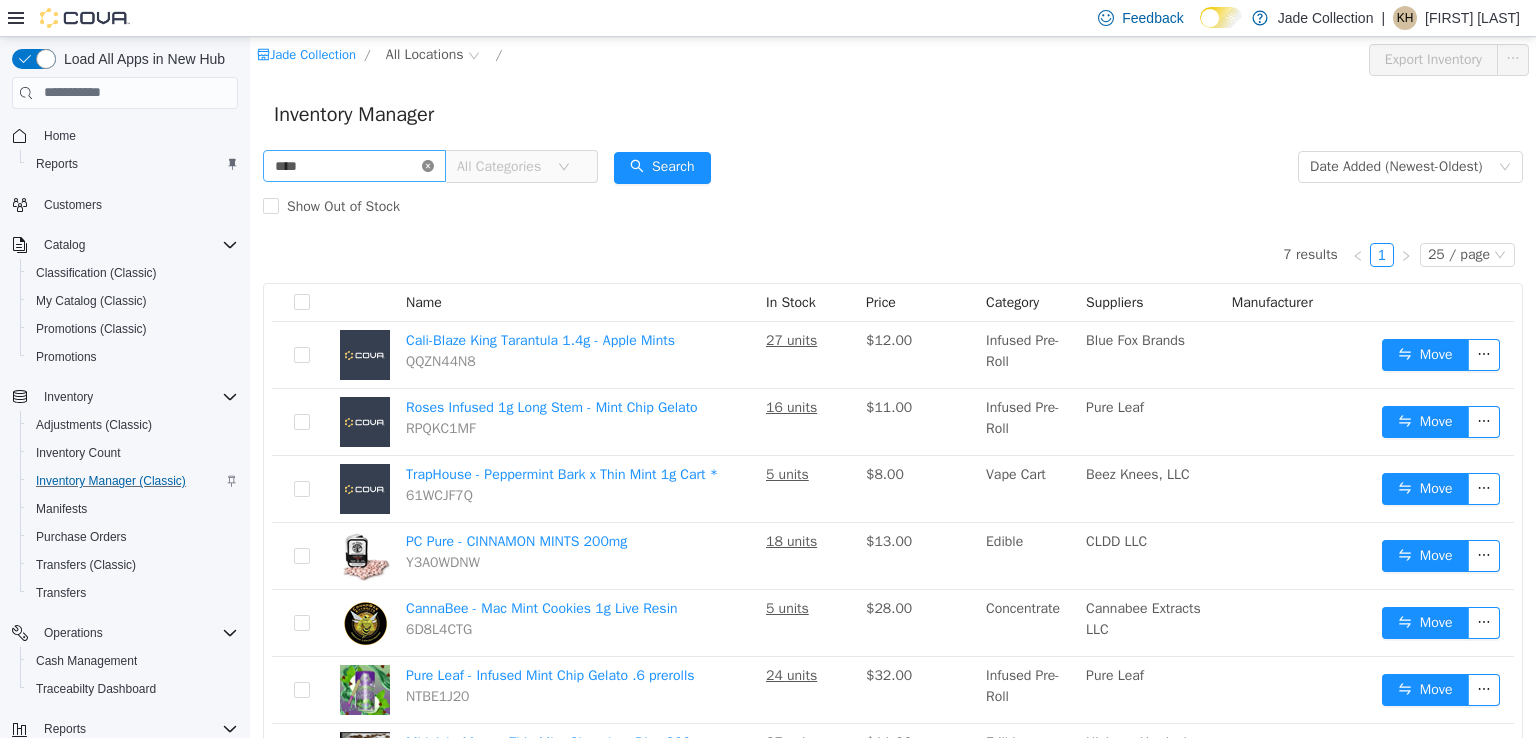 click 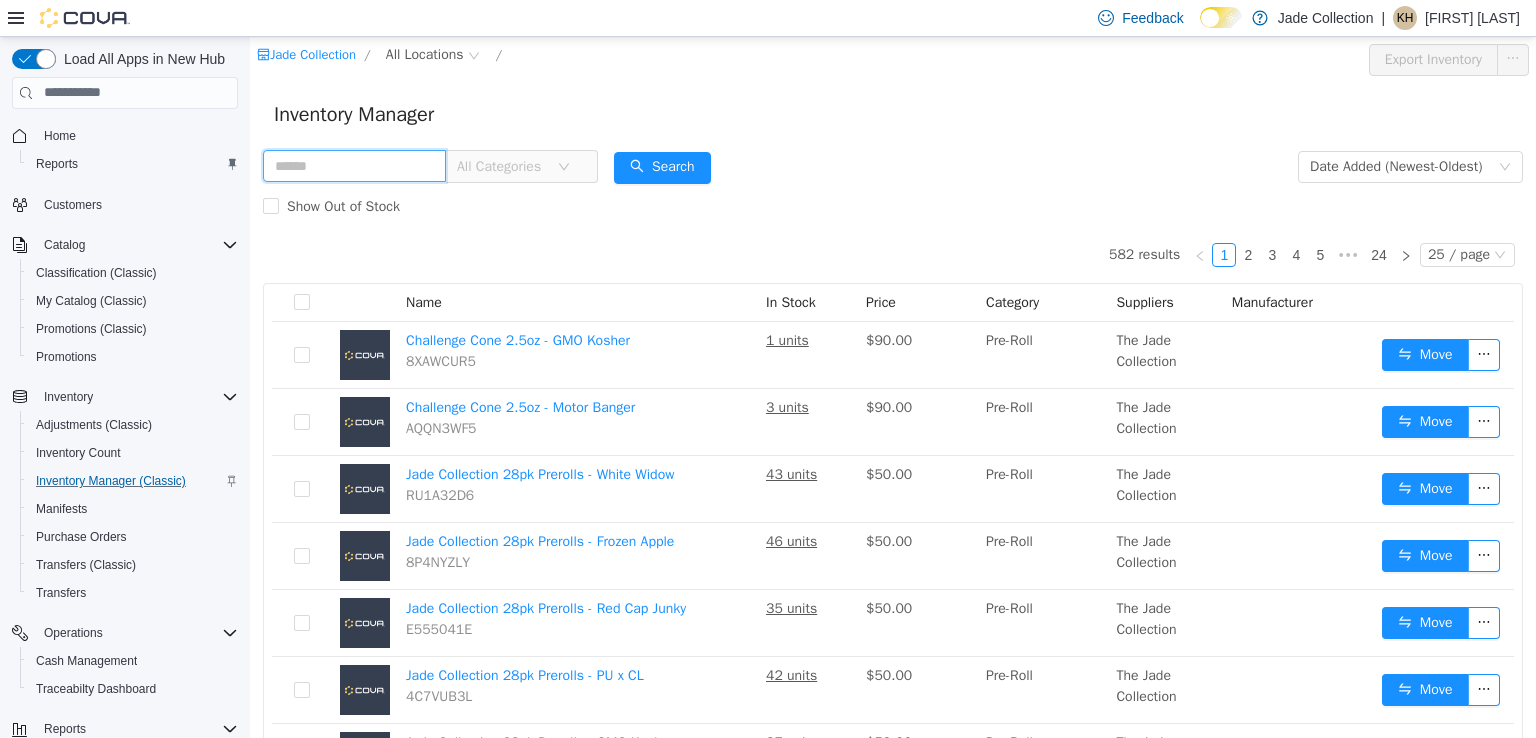 click at bounding box center [354, 165] 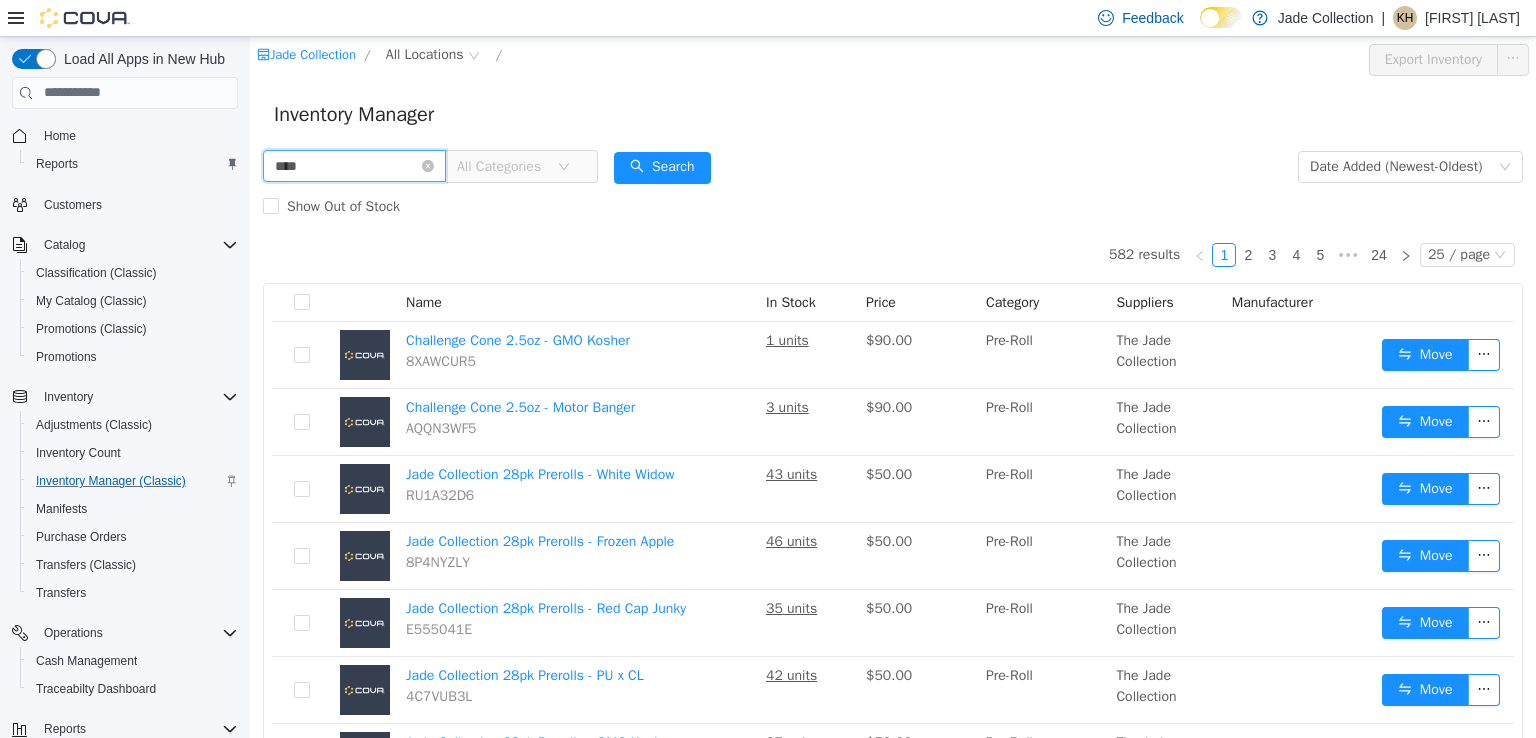 type on "****" 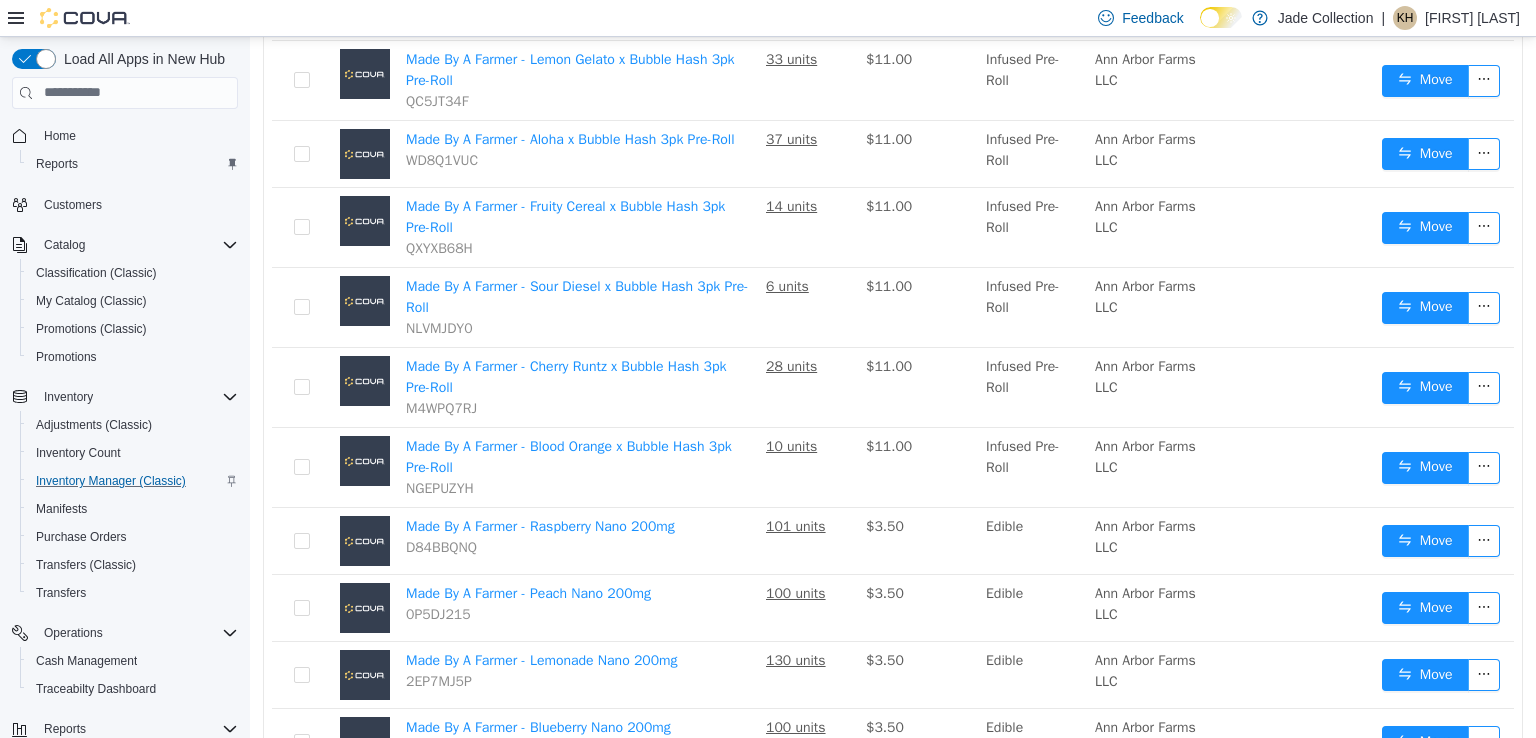 scroll, scrollTop: 1132, scrollLeft: 0, axis: vertical 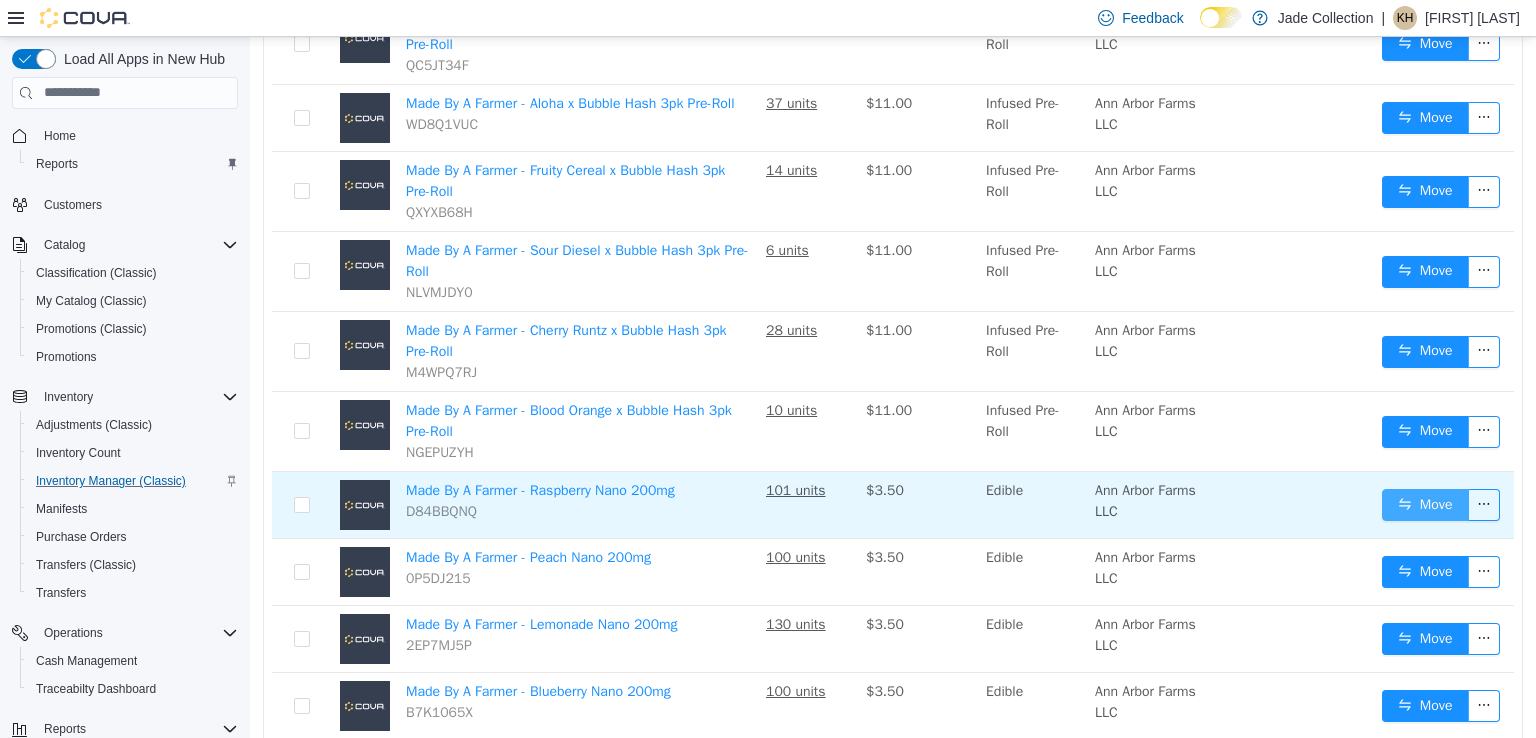 click on "Move" at bounding box center (1425, 504) 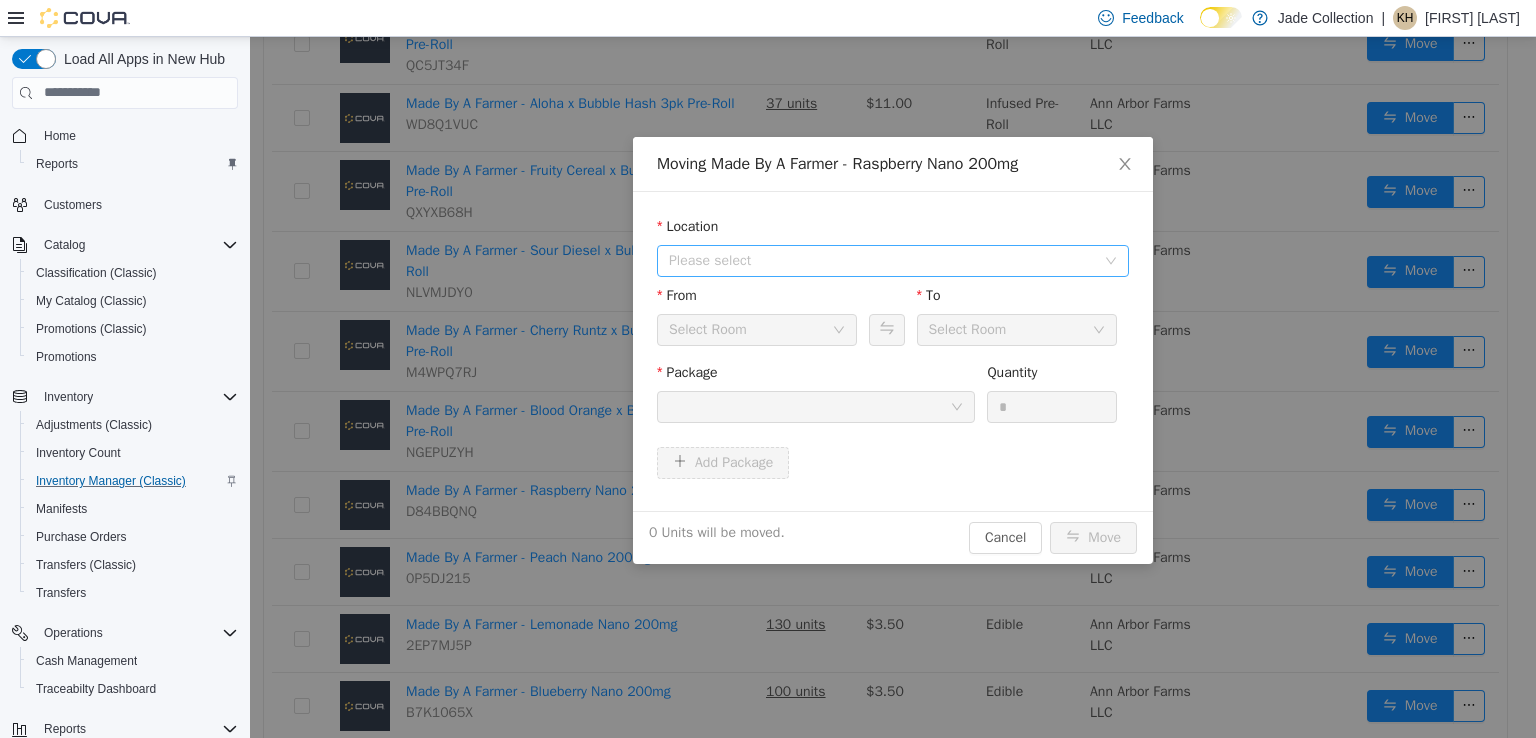 click 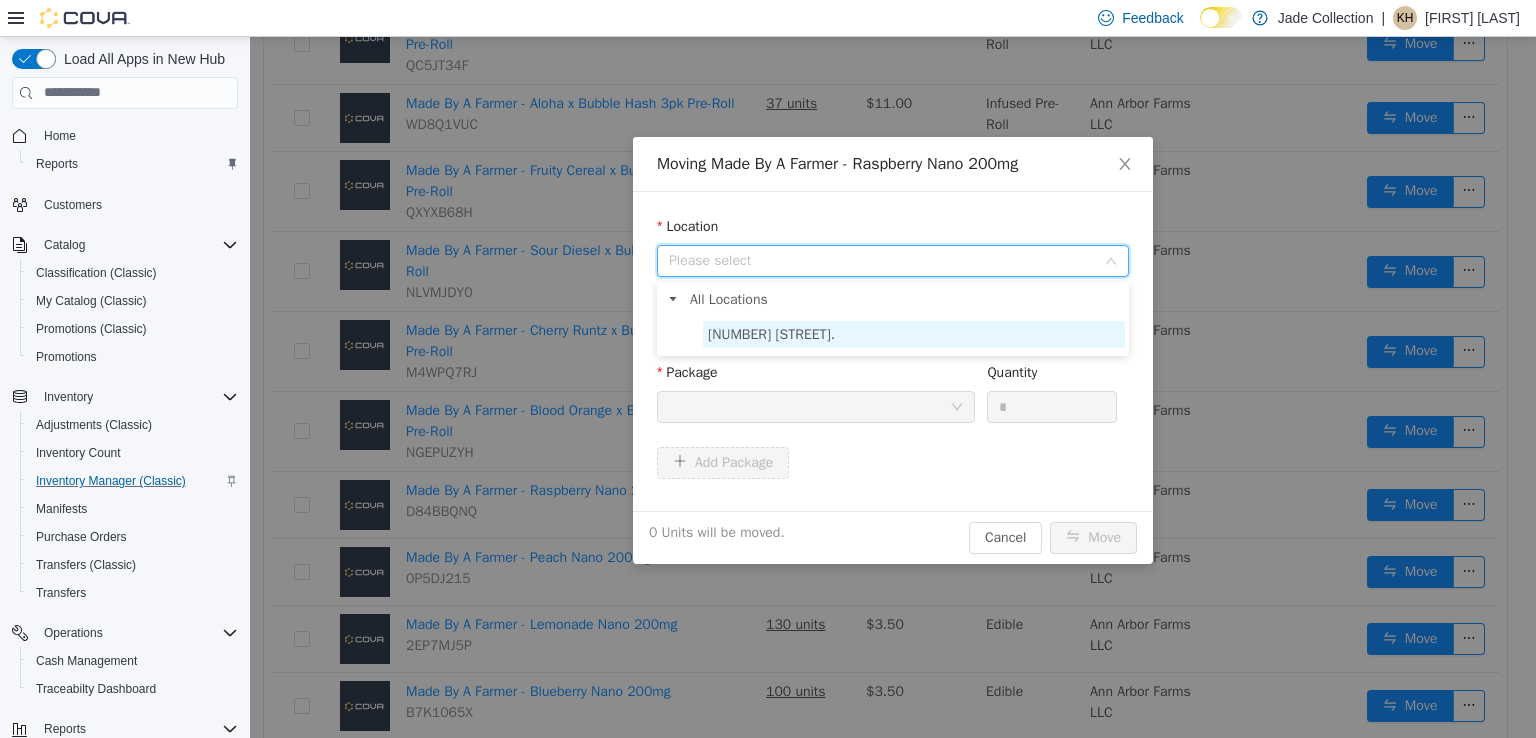 click on "1098 East Main St." at bounding box center (771, 333) 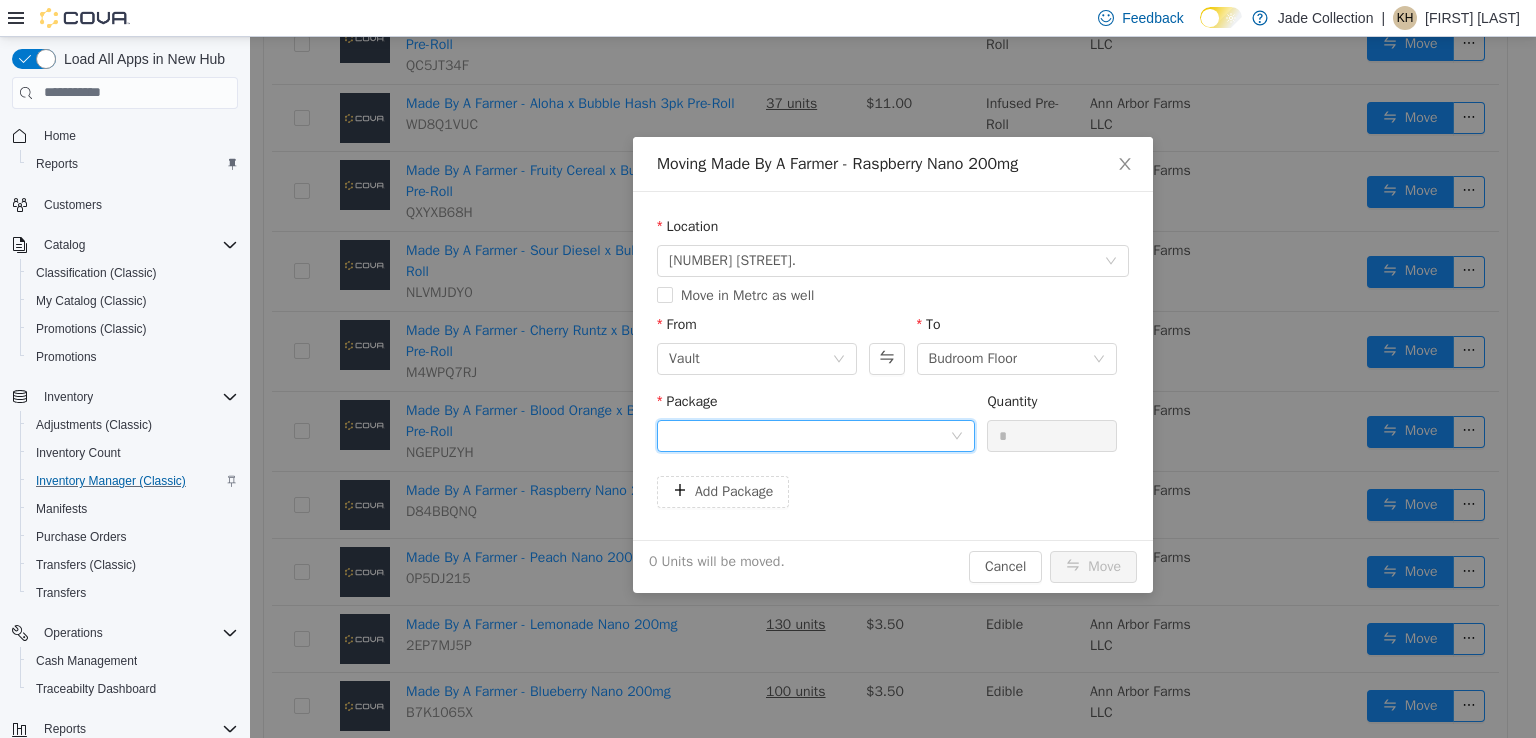 click 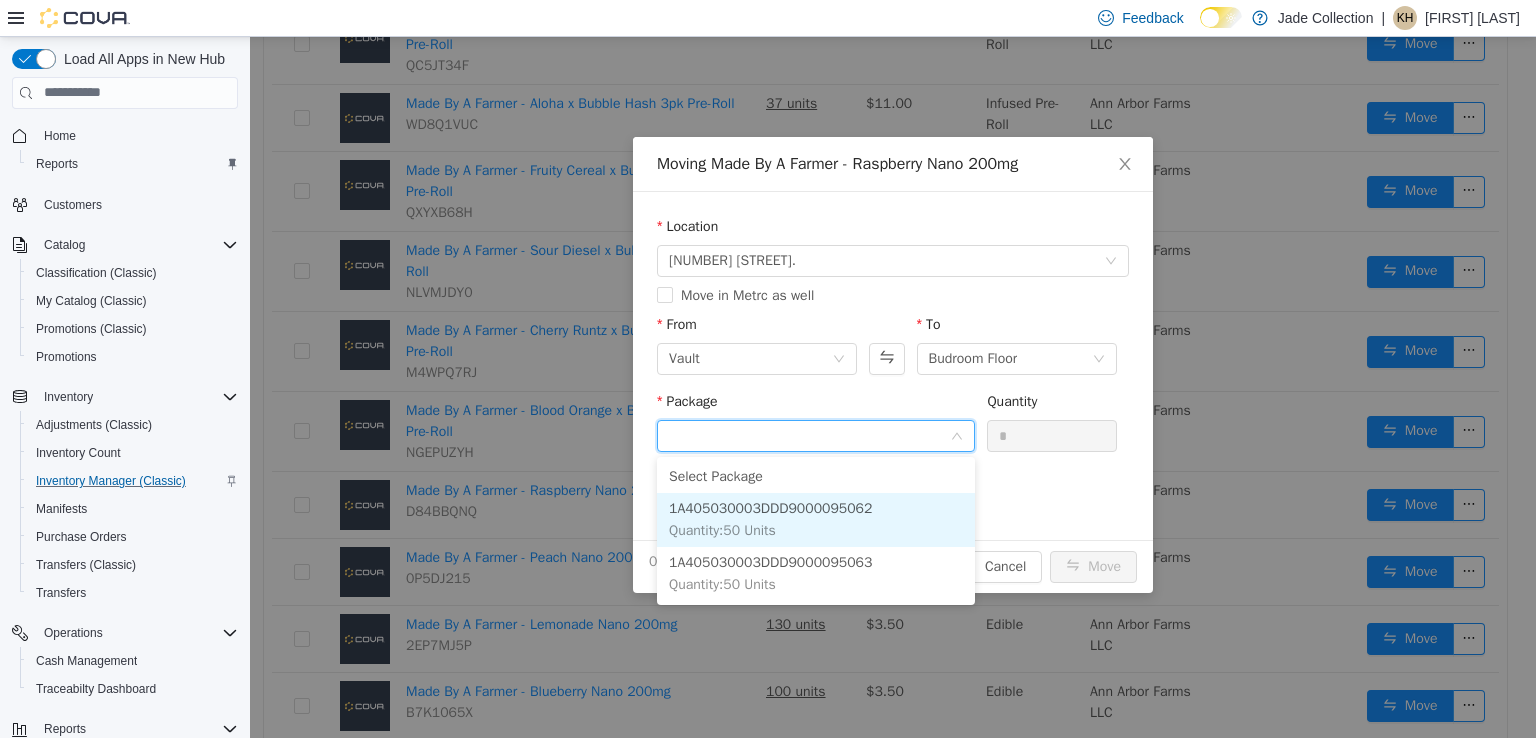 click on "1A405030003DDD9000095062 Quantity :  50 Units" at bounding box center [816, 519] 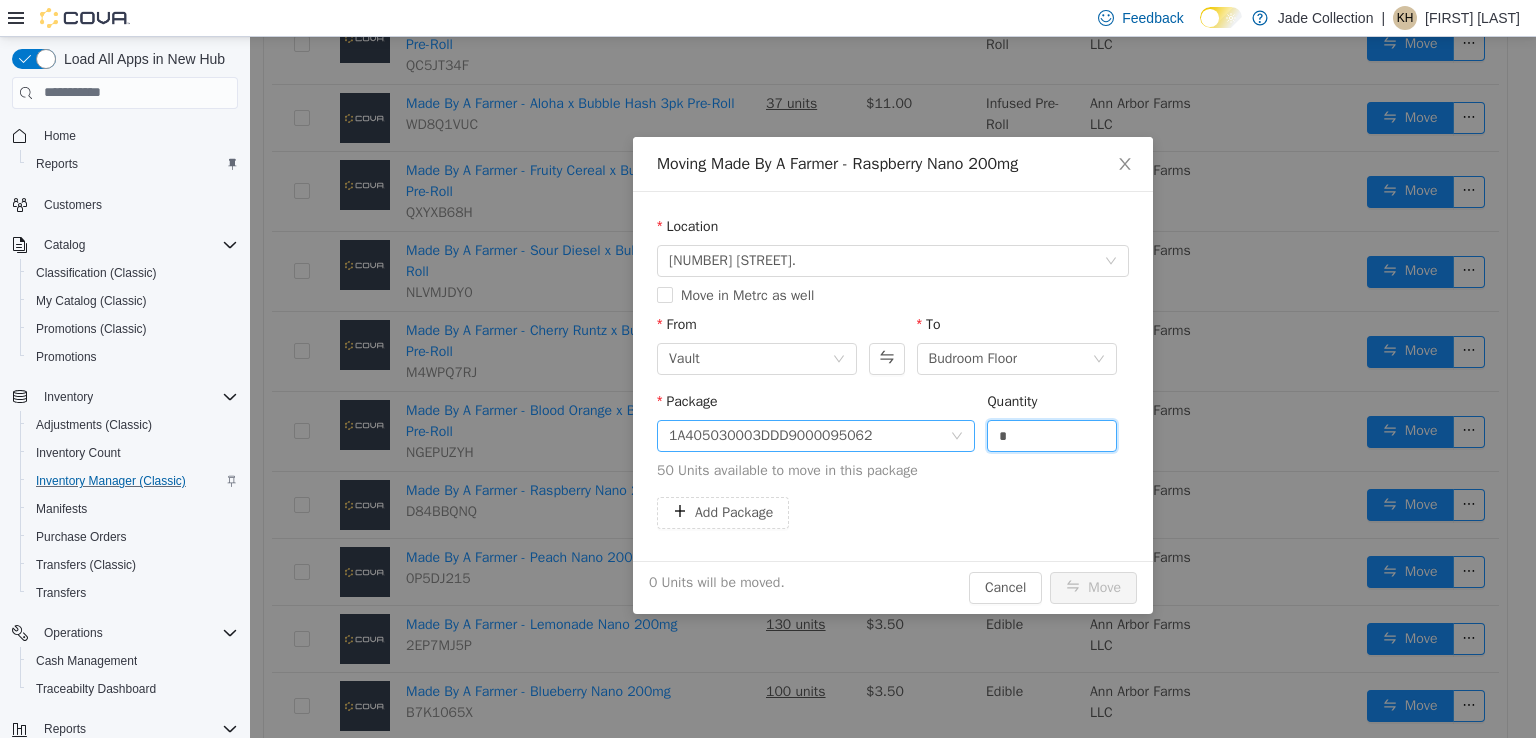 drag, startPoint x: 1028, startPoint y: 434, endPoint x: 951, endPoint y: 443, distance: 77.52419 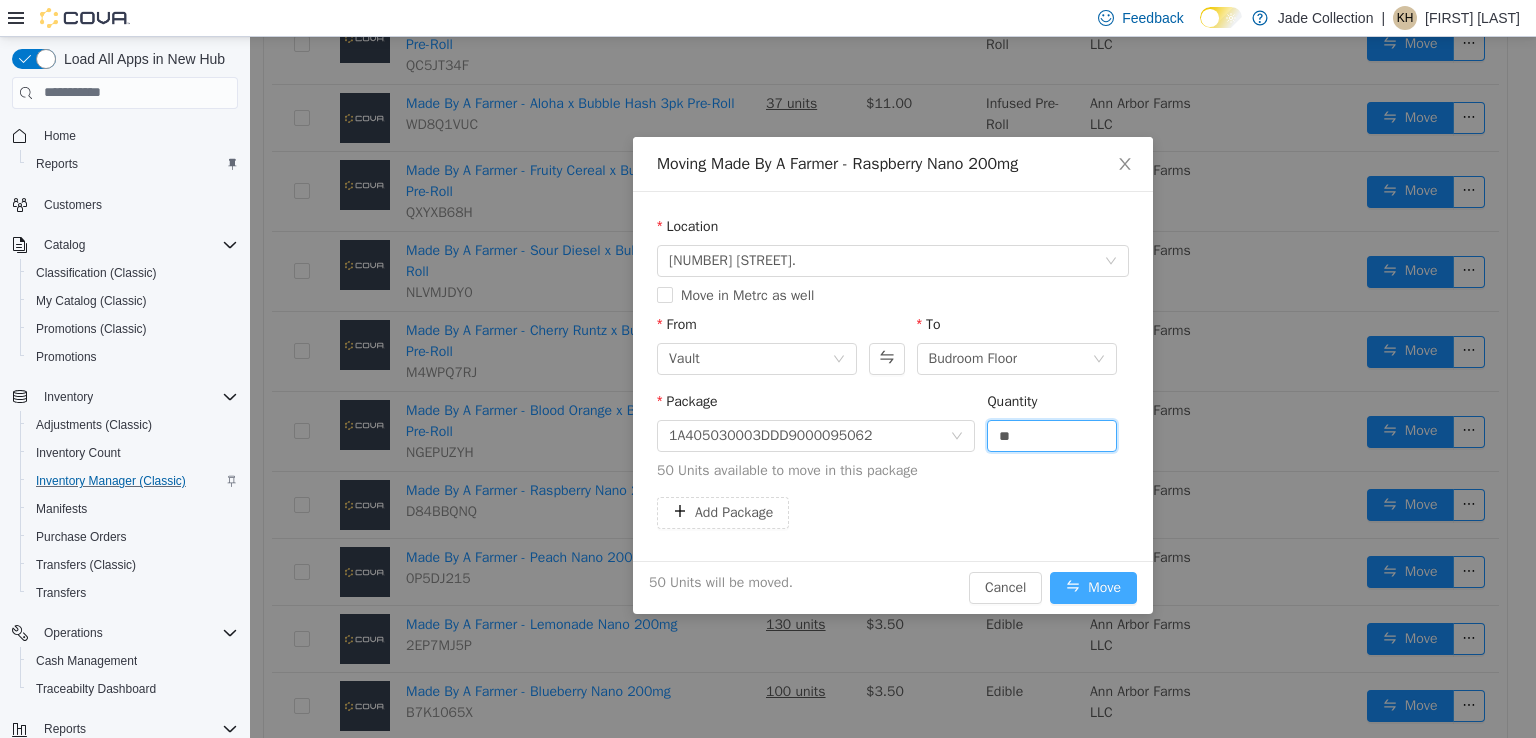 type on "**" 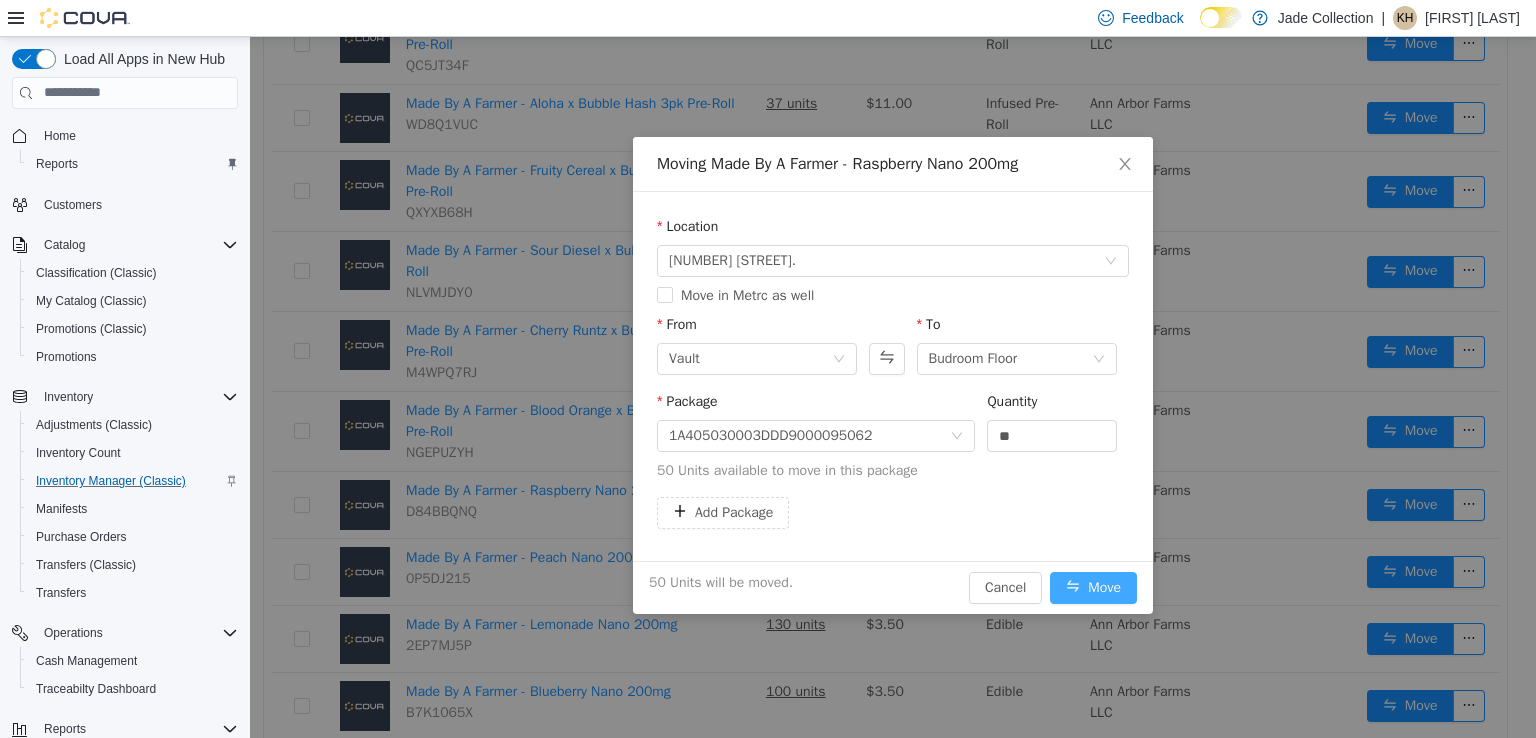 click on "Move" at bounding box center [1093, 587] 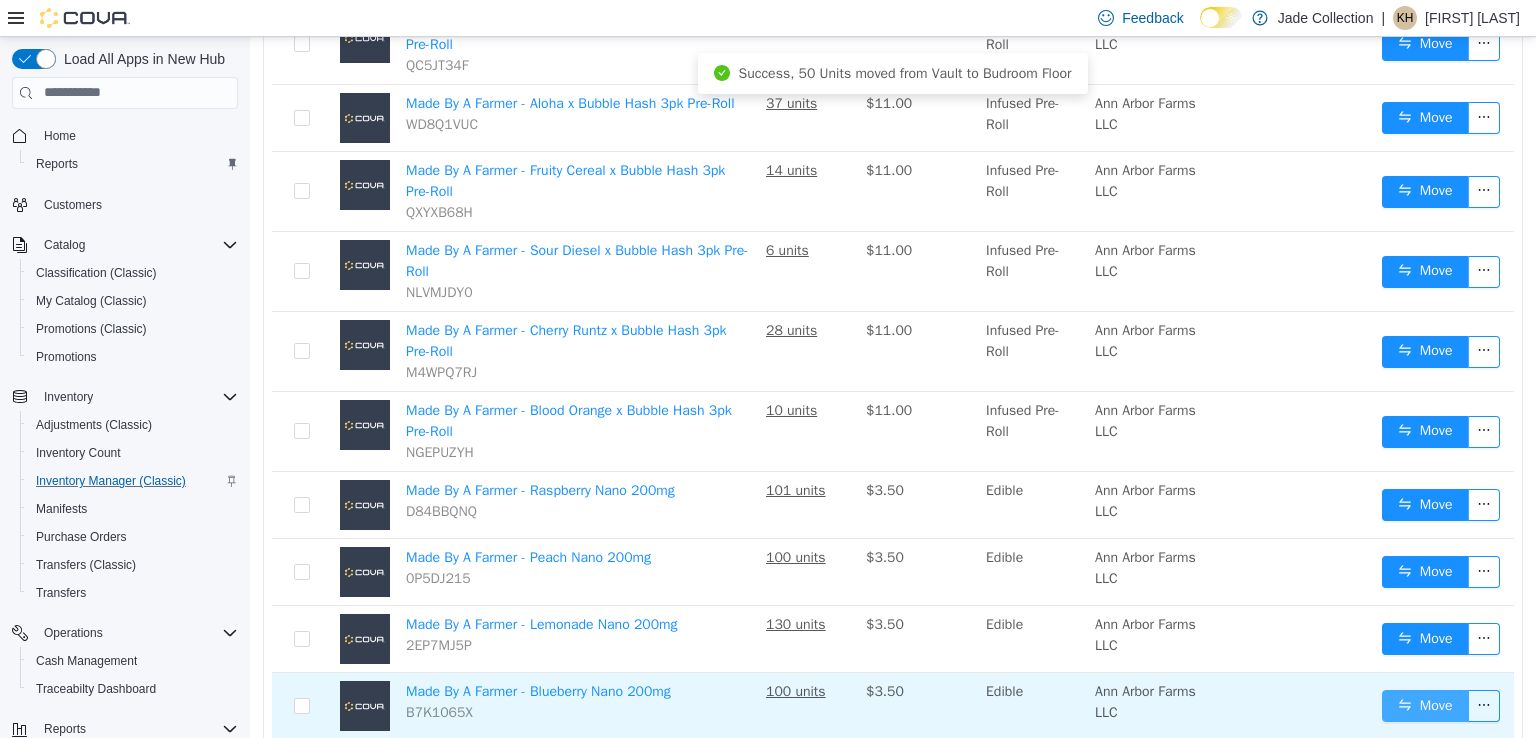 click on "Move" at bounding box center [1425, 705] 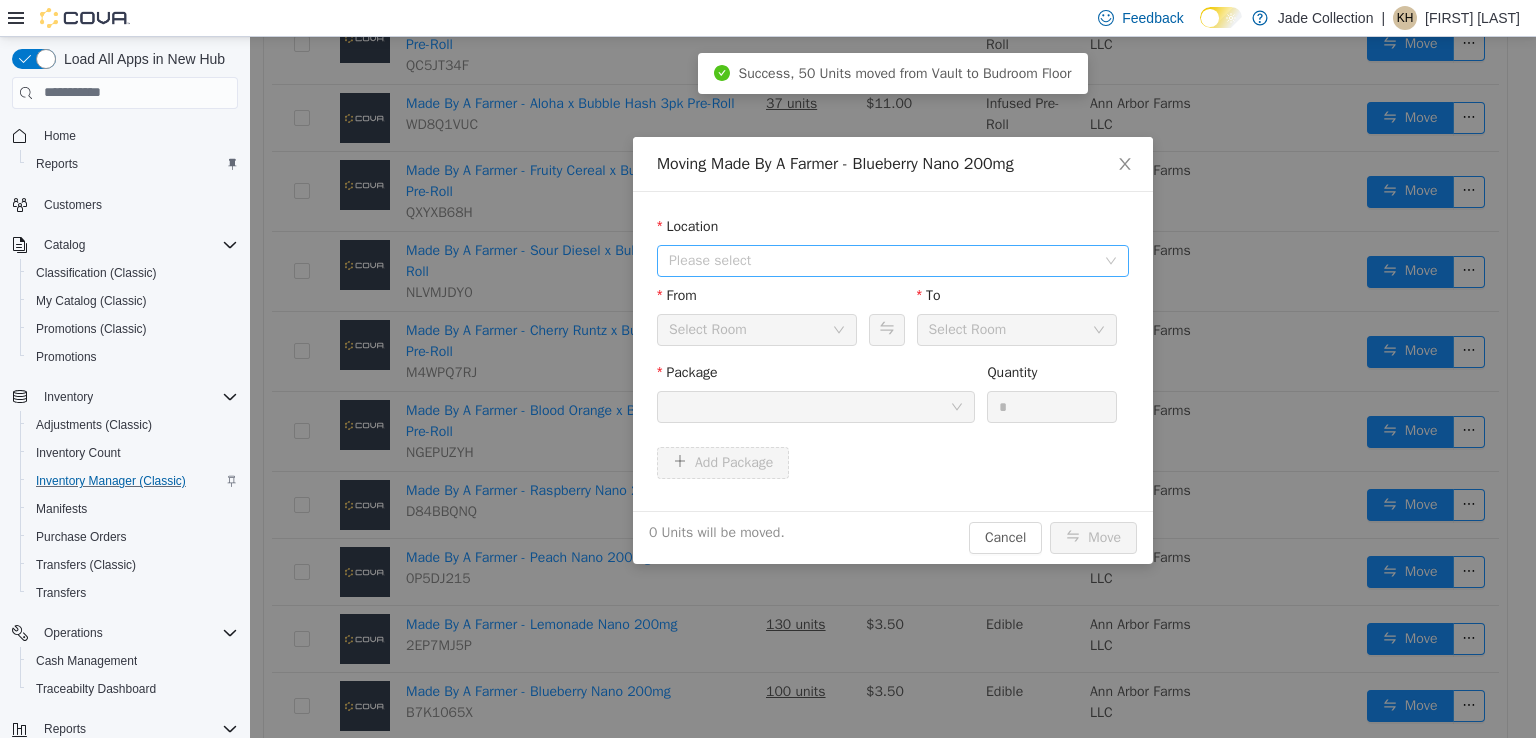 click 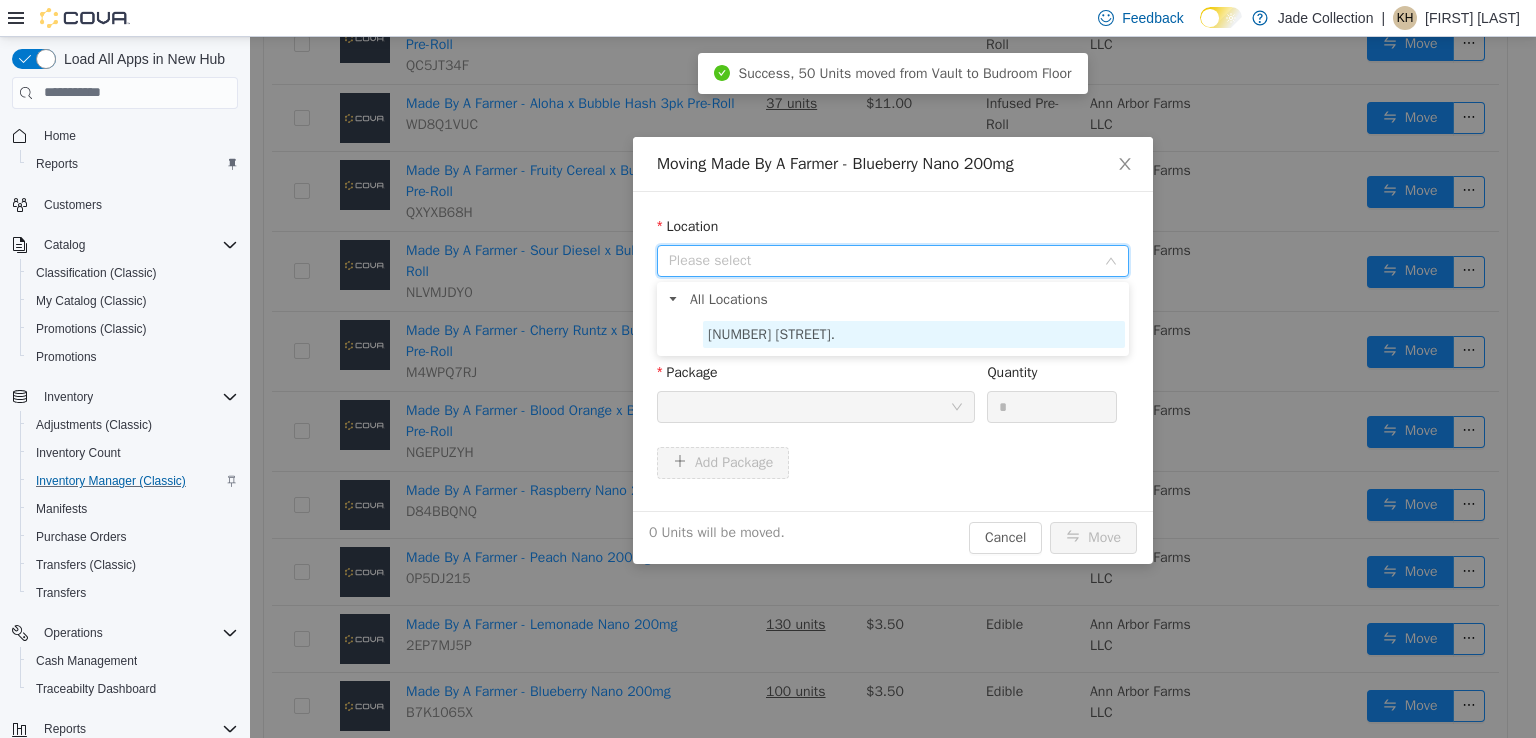click on "1098 East Main St." at bounding box center (771, 333) 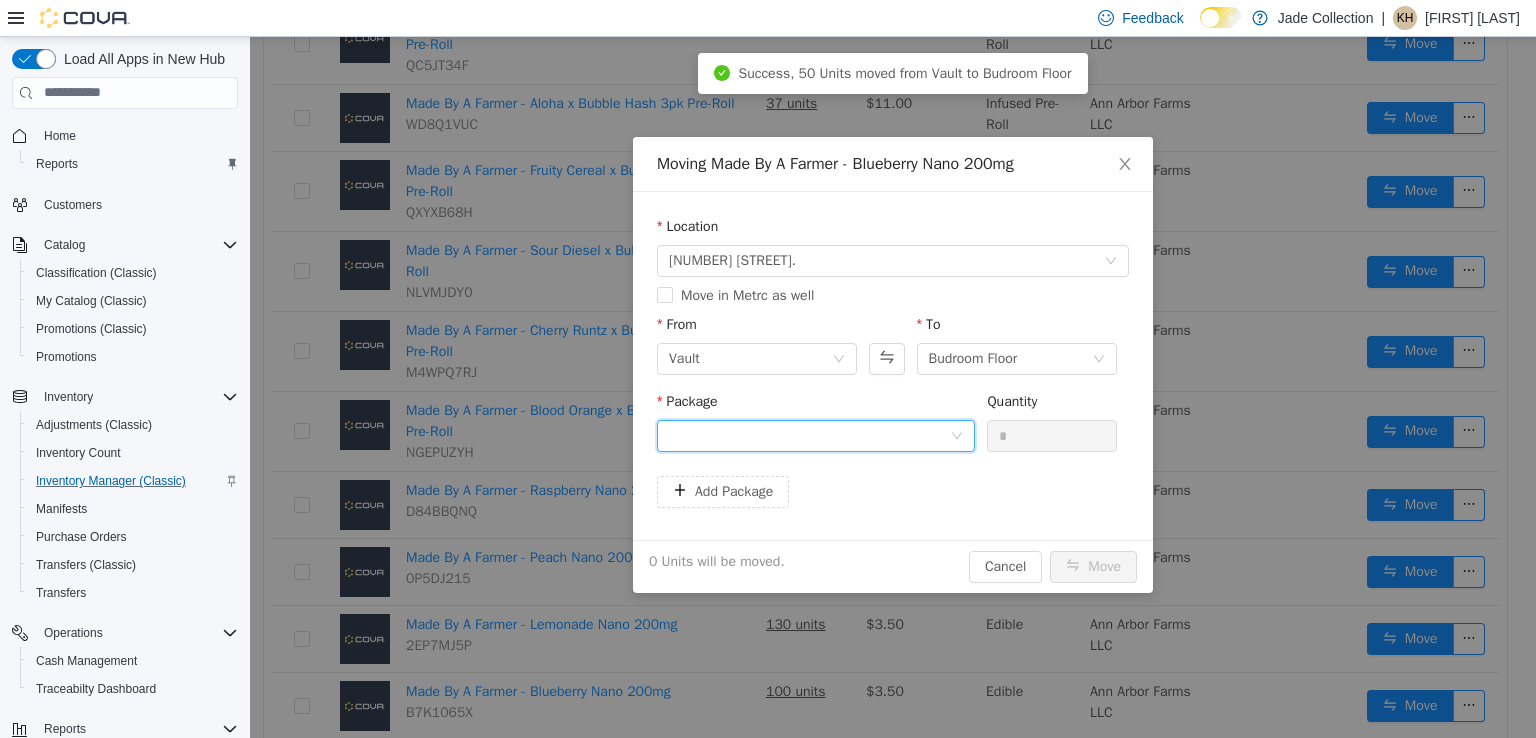 click 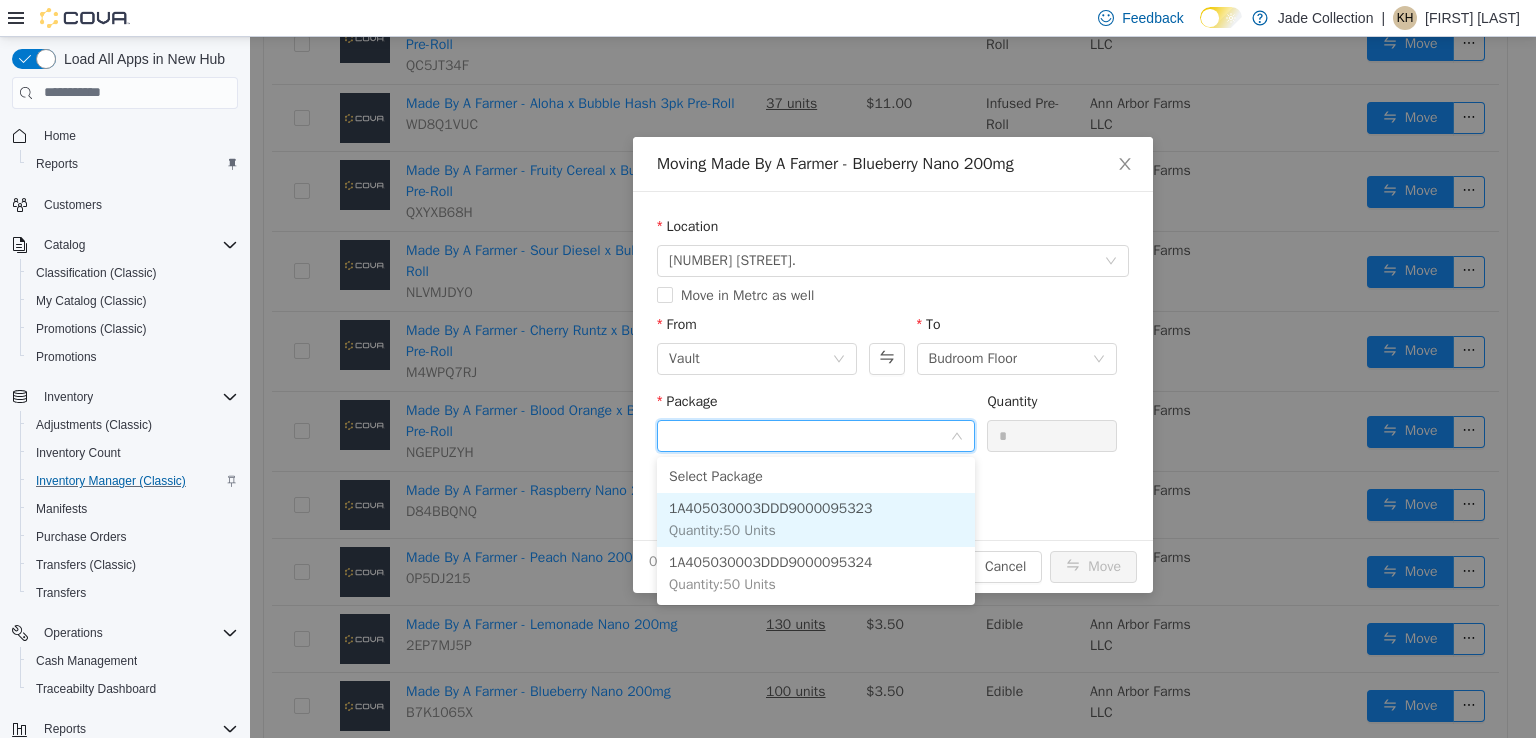 click on "1A405030003DDD9000095323" at bounding box center [770, 507] 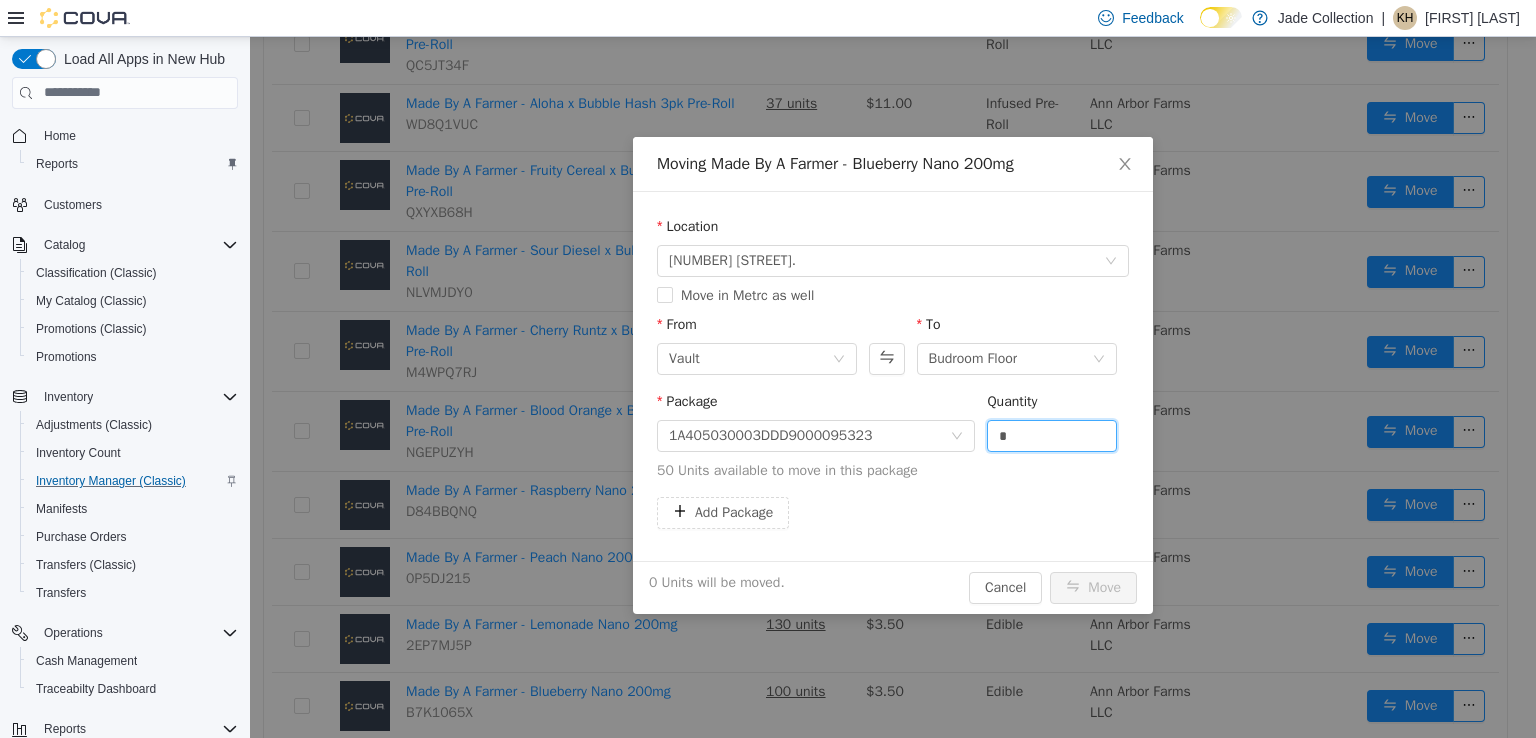 drag, startPoint x: 1024, startPoint y: 429, endPoint x: 940, endPoint y: 452, distance: 87.0919 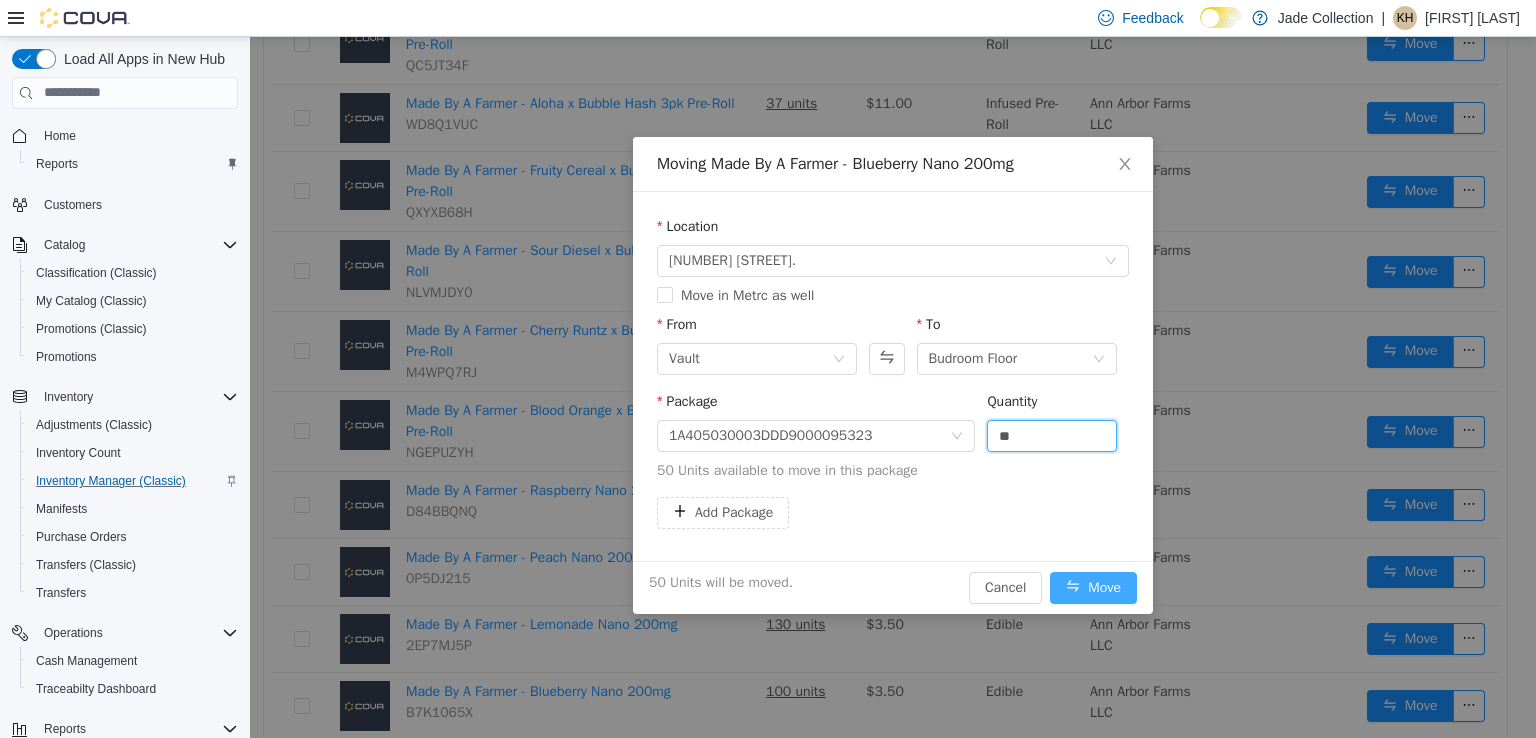 type on "**" 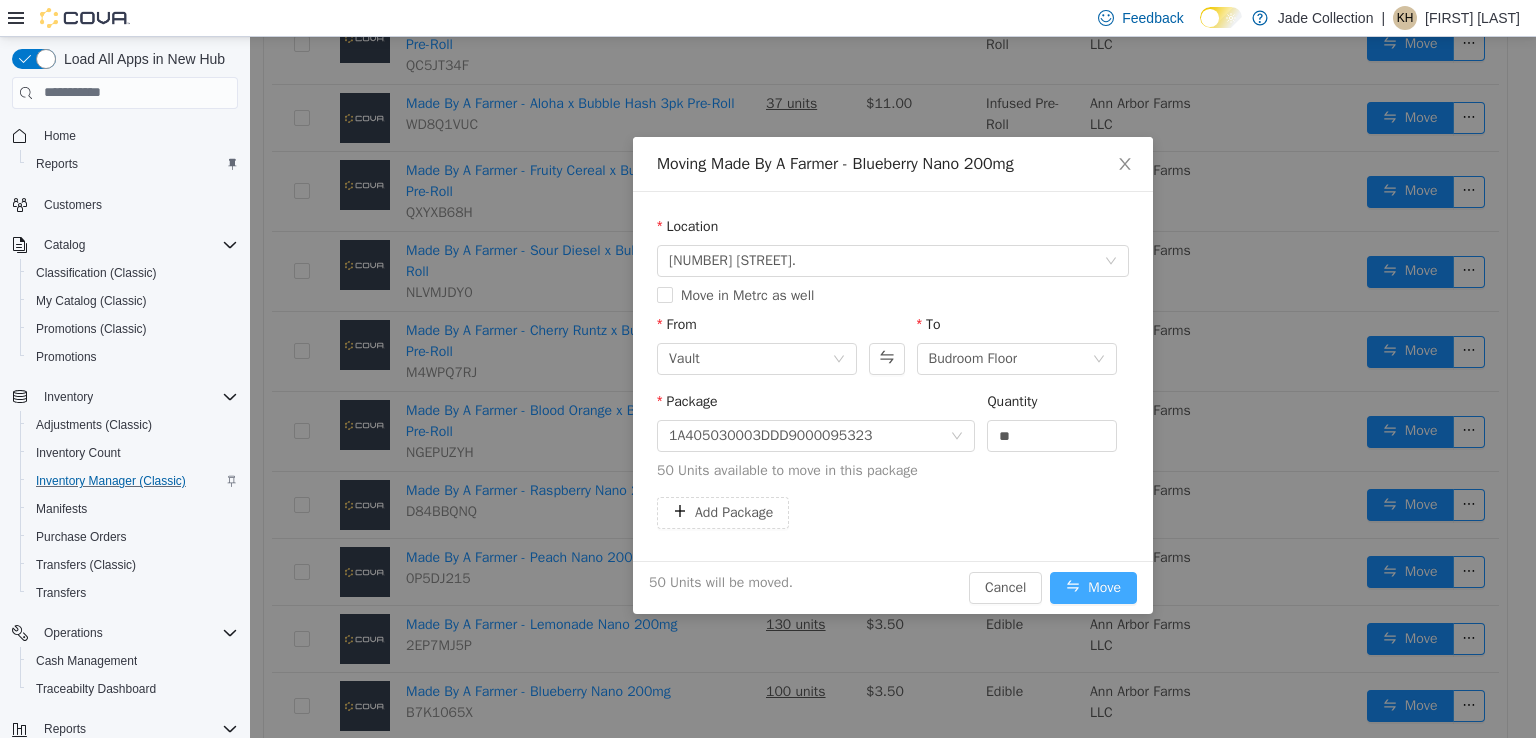click on "Move" at bounding box center (1093, 587) 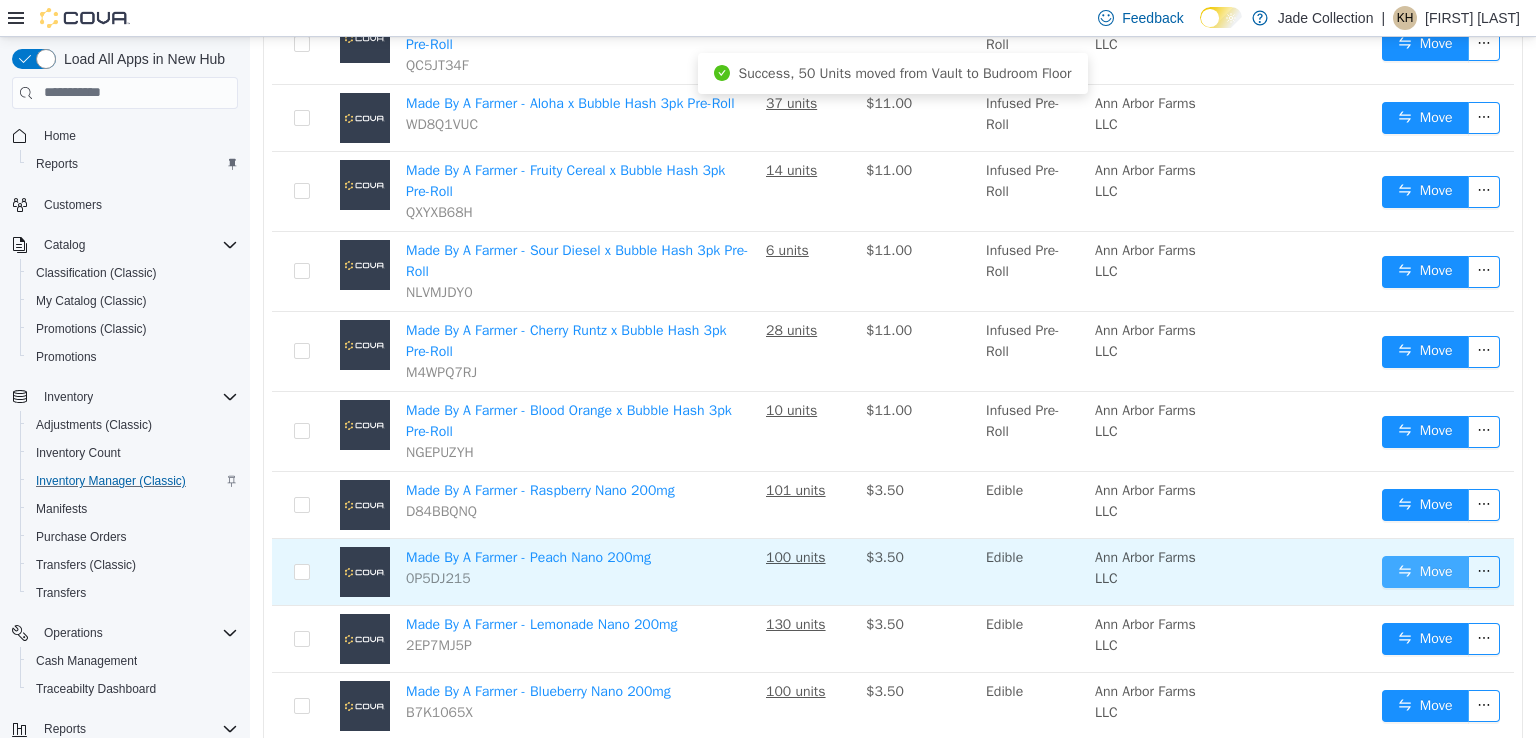 click on "Move" at bounding box center [1425, 571] 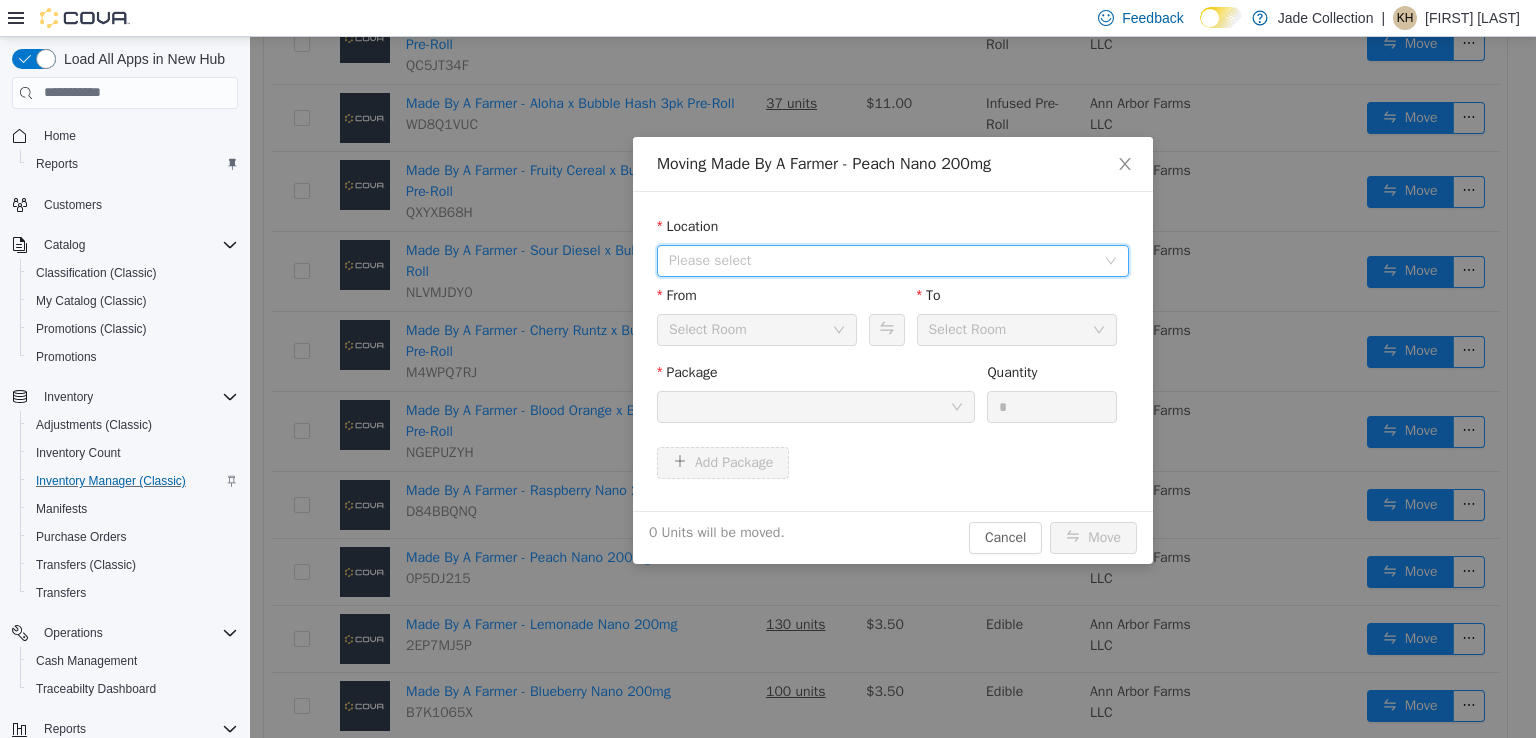 click 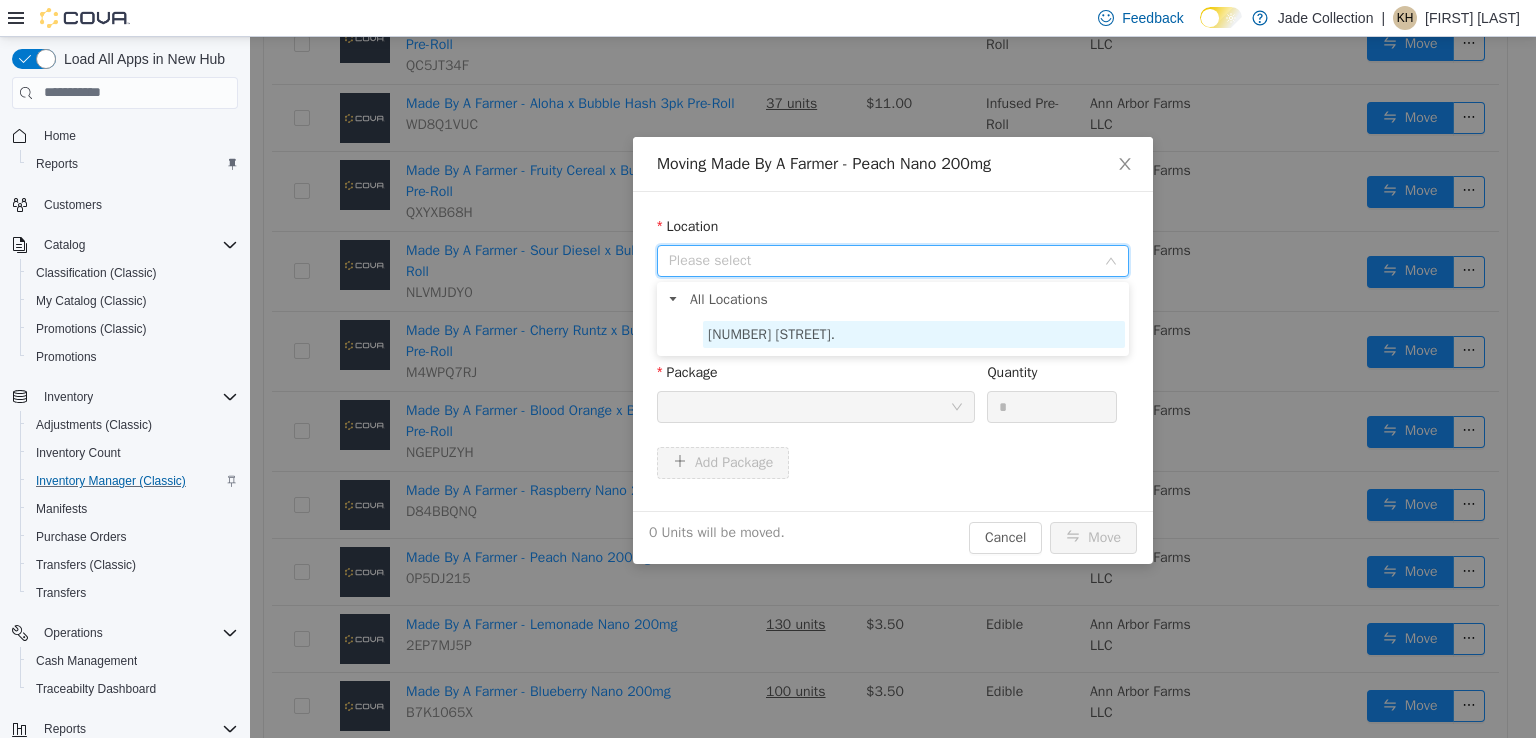click on "1098 East Main St." at bounding box center (771, 333) 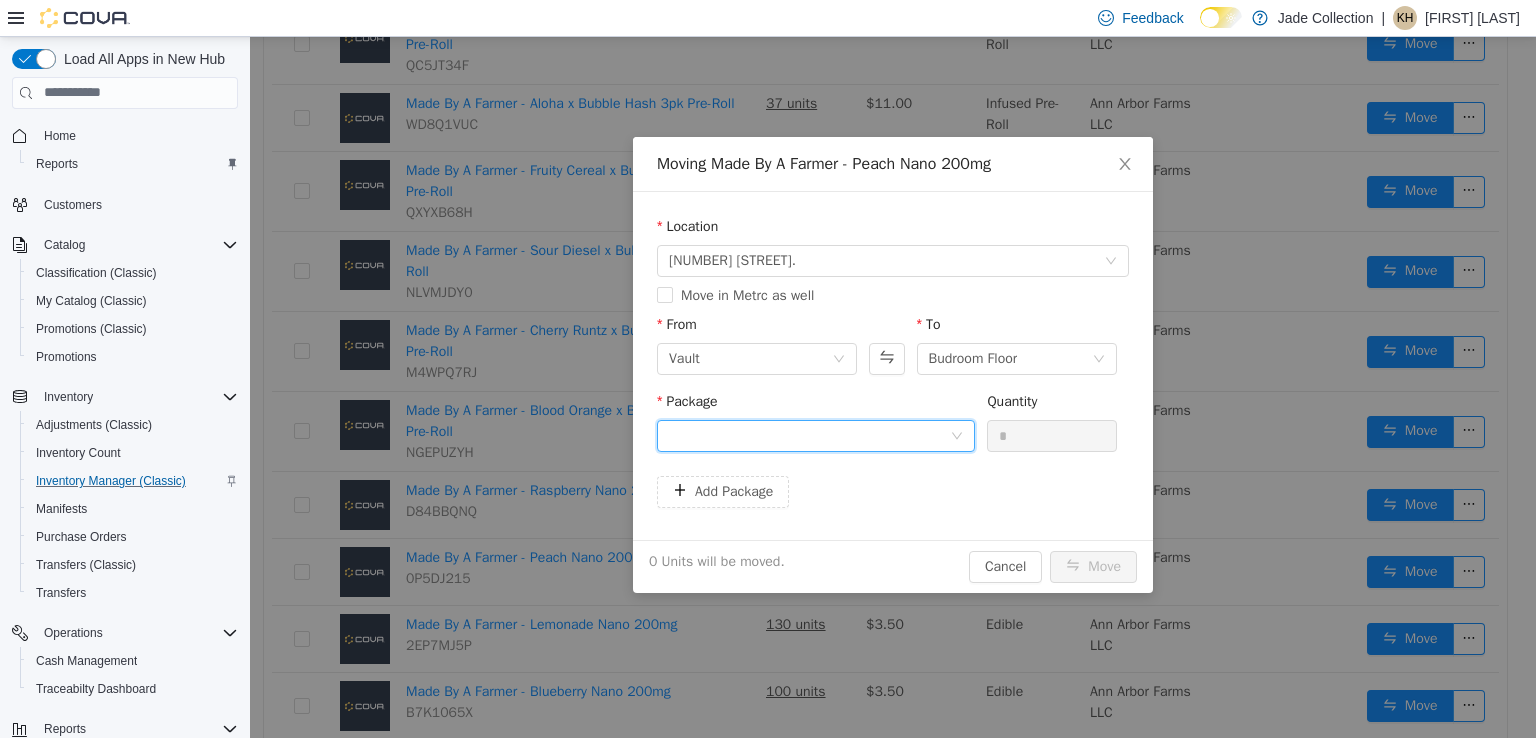 click 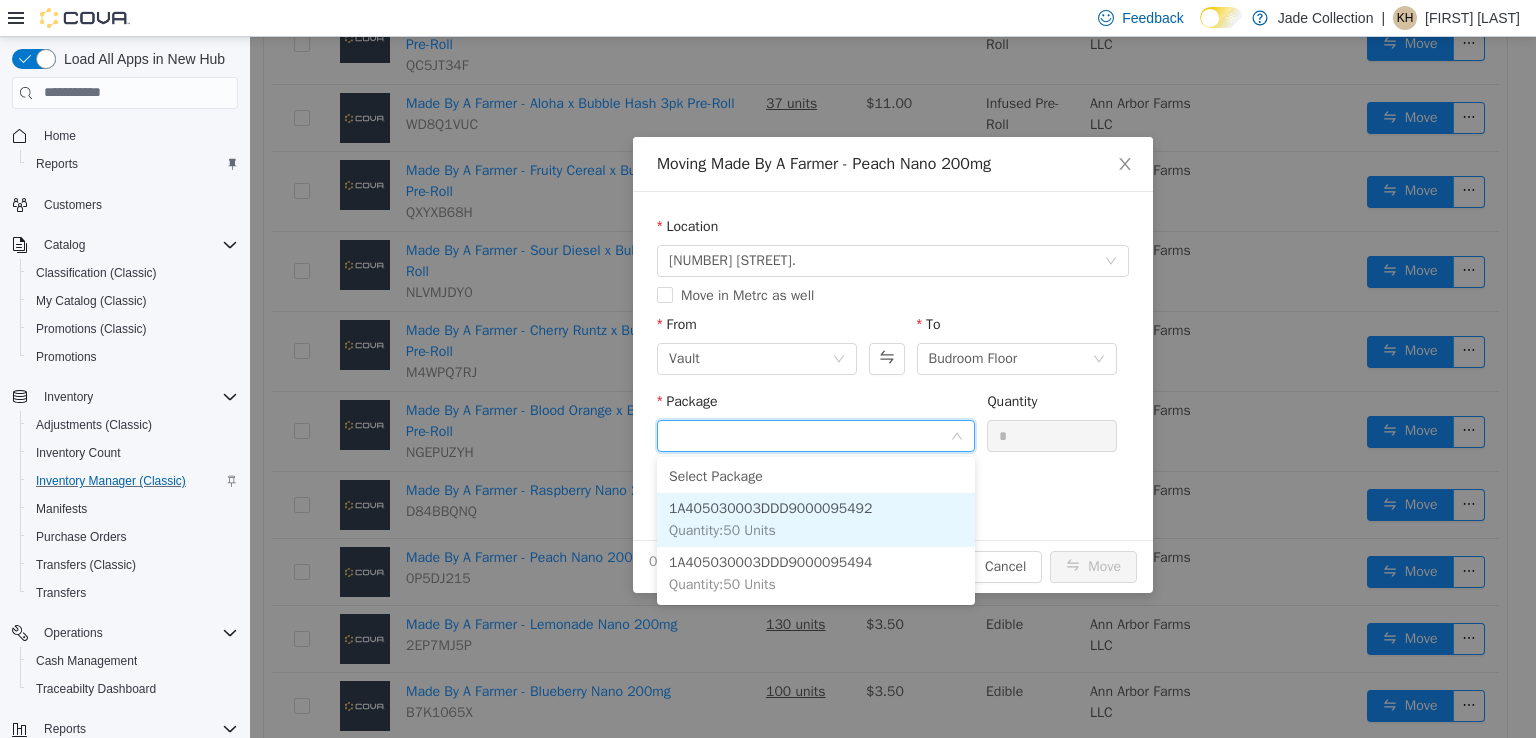 click on "1A405030003DDD9000095492" at bounding box center (770, 507) 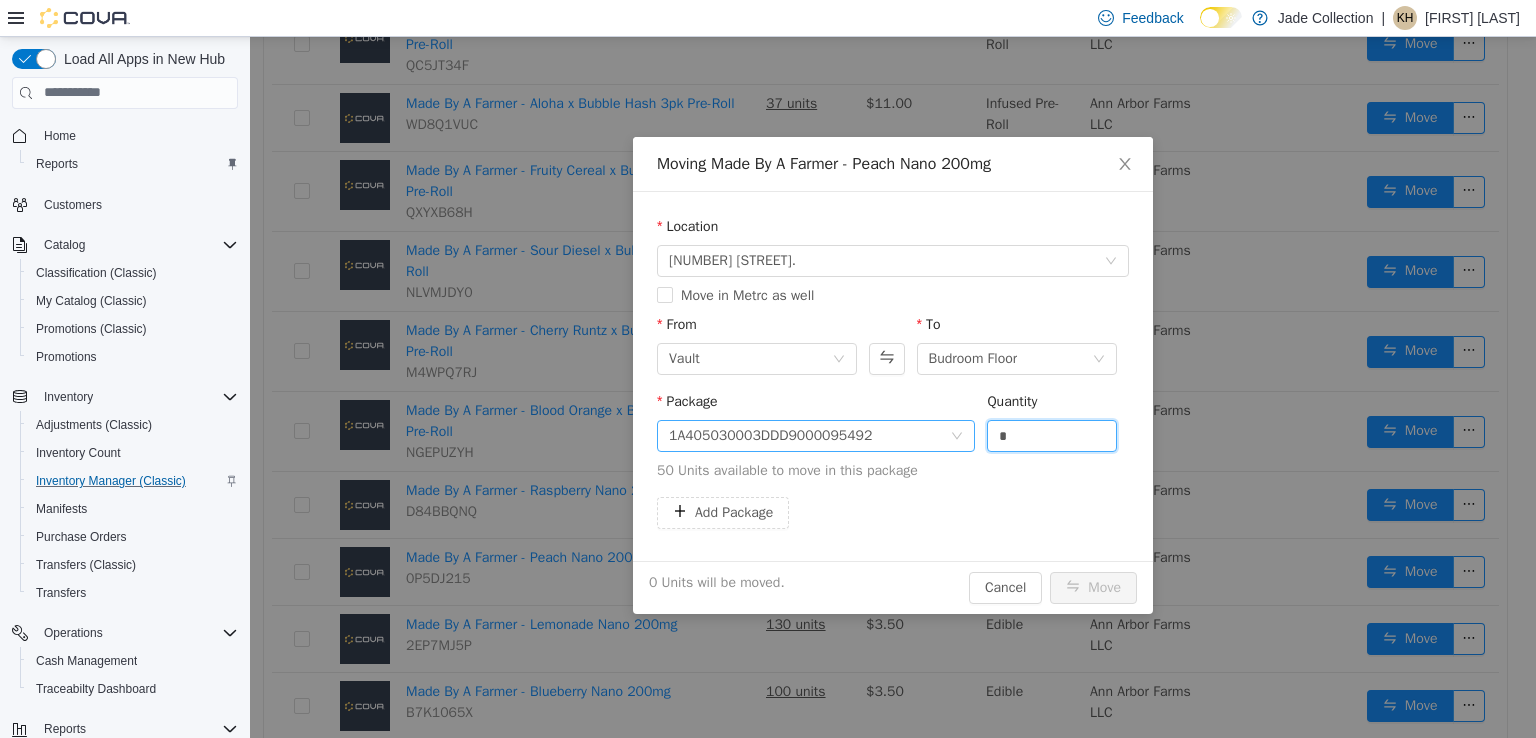 drag, startPoint x: 1011, startPoint y: 435, endPoint x: 956, endPoint y: 447, distance: 56.293873 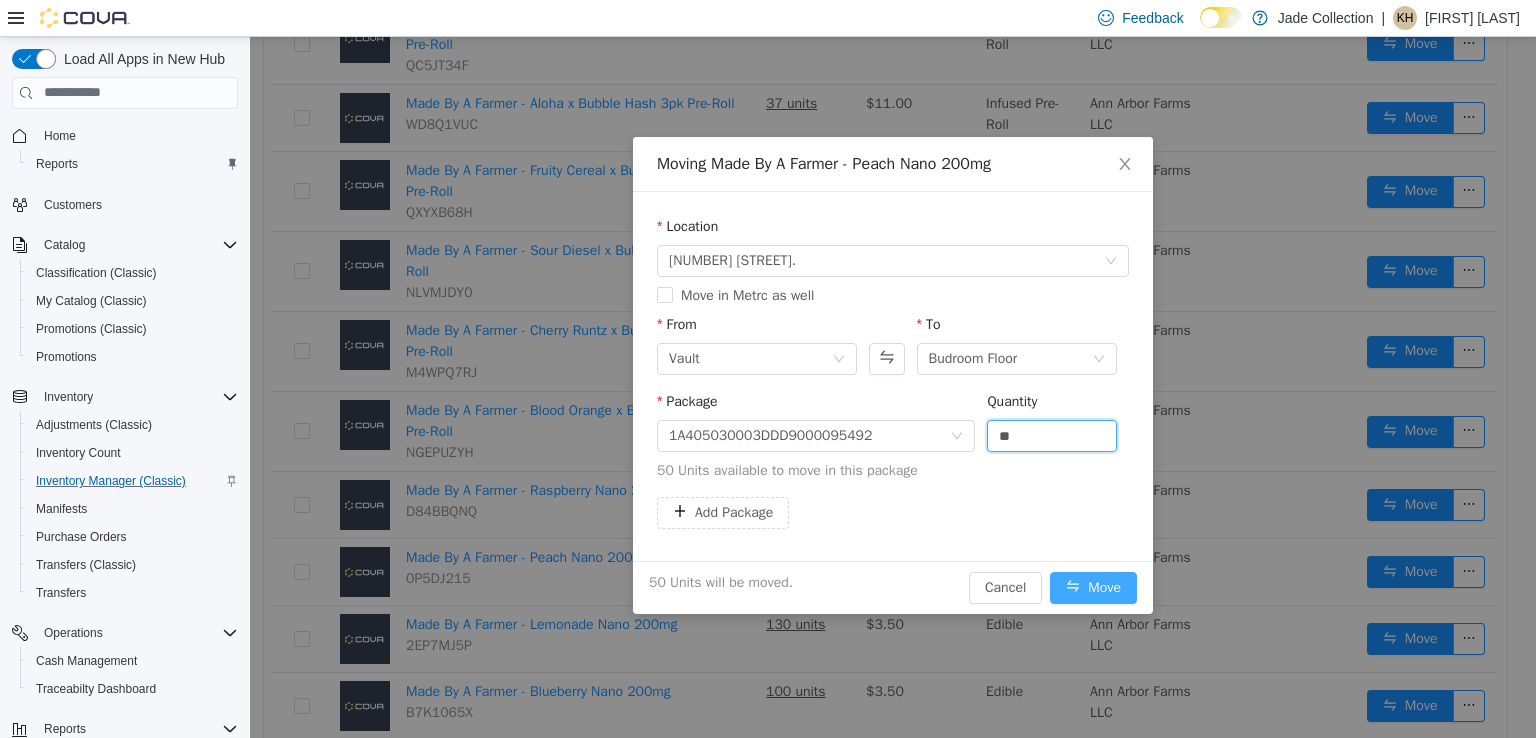 type on "**" 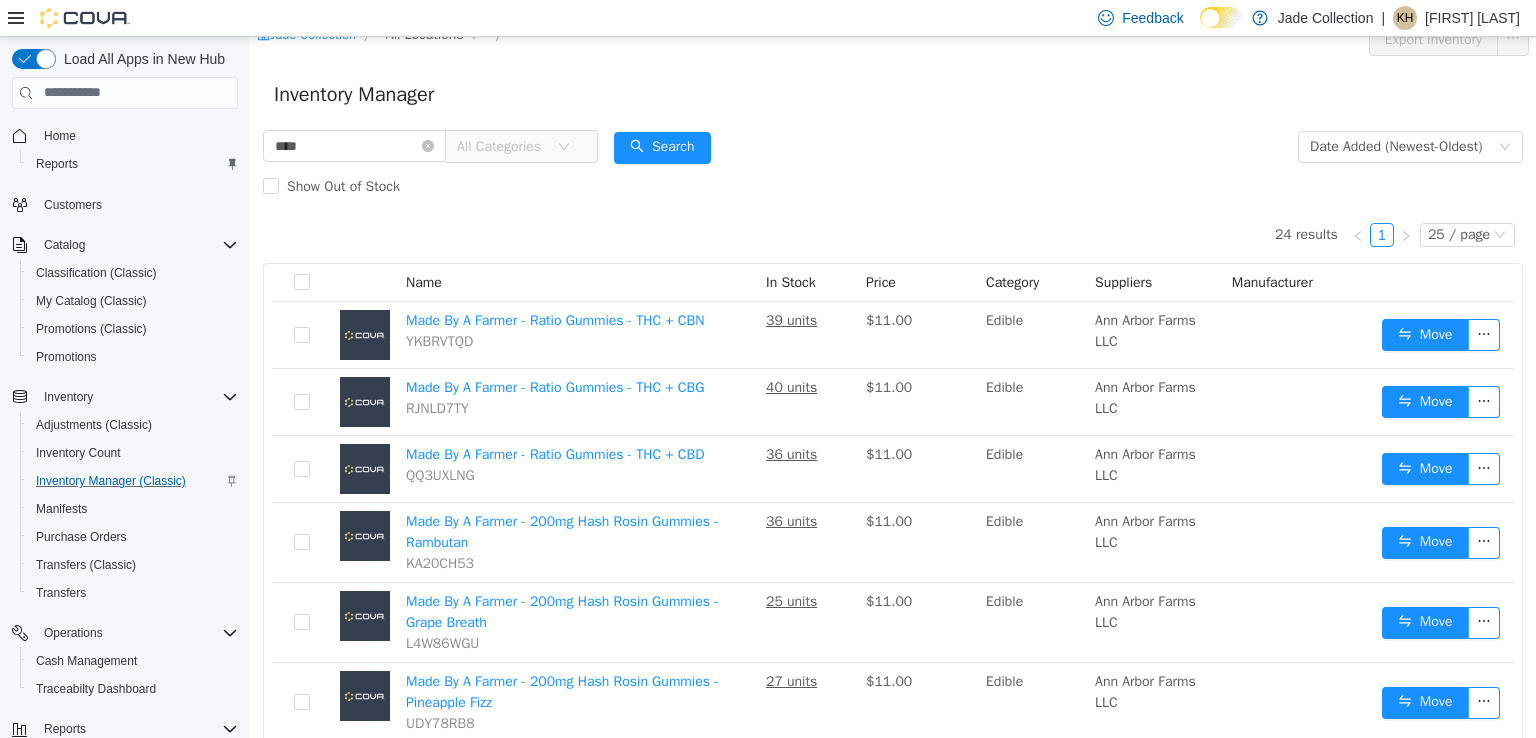 scroll, scrollTop: 0, scrollLeft: 0, axis: both 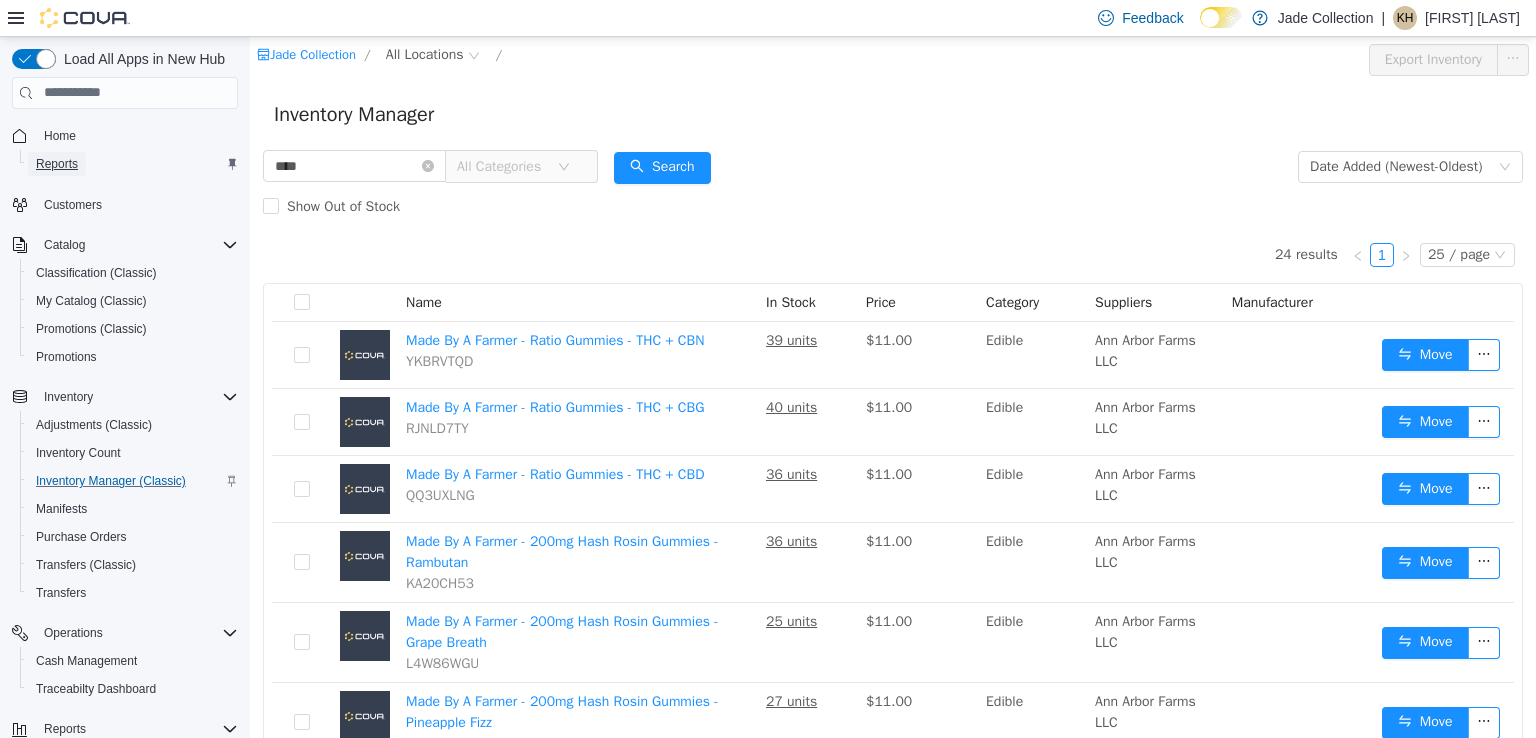 click on "Reports" at bounding box center [57, 164] 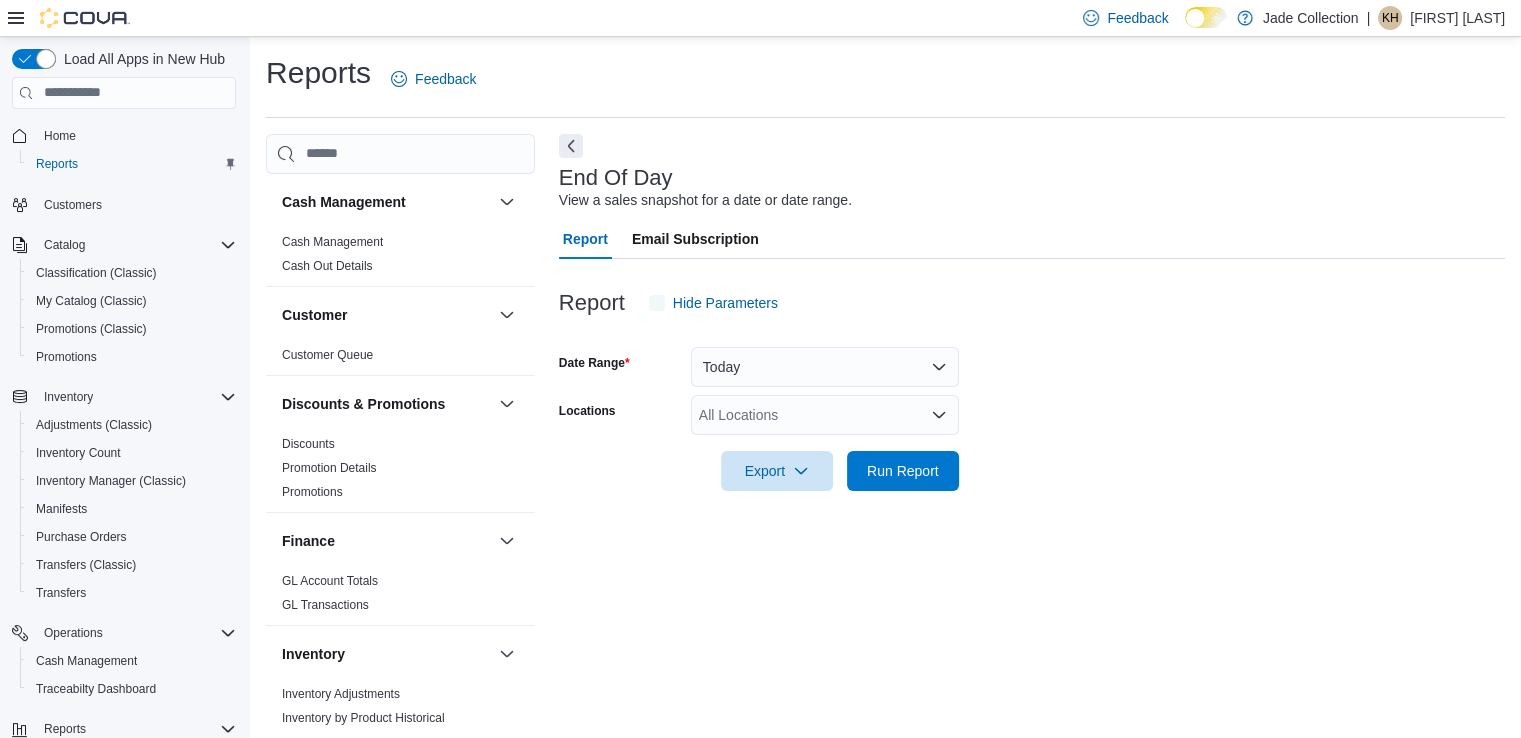 scroll, scrollTop: 5, scrollLeft: 0, axis: vertical 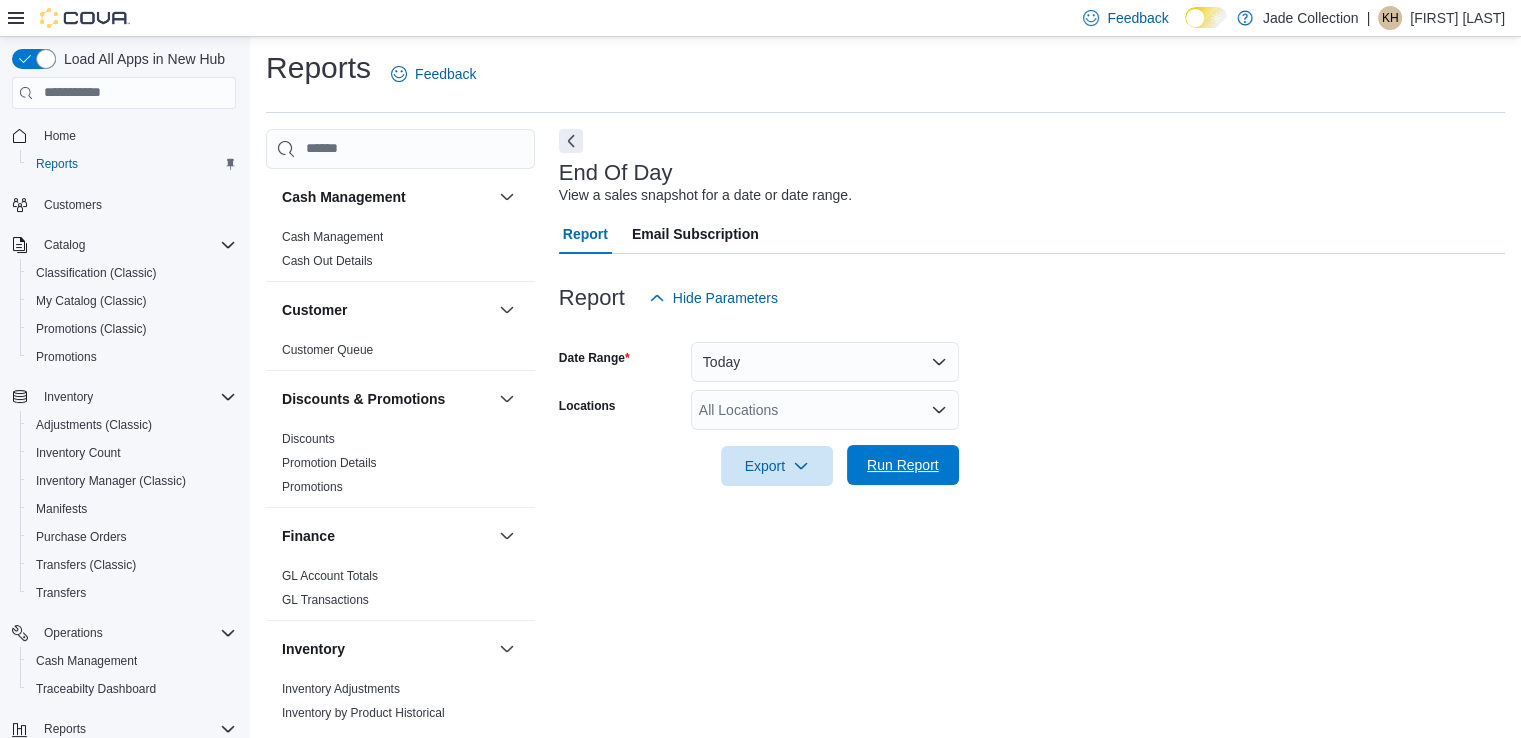 click on "Run Report" at bounding box center (903, 465) 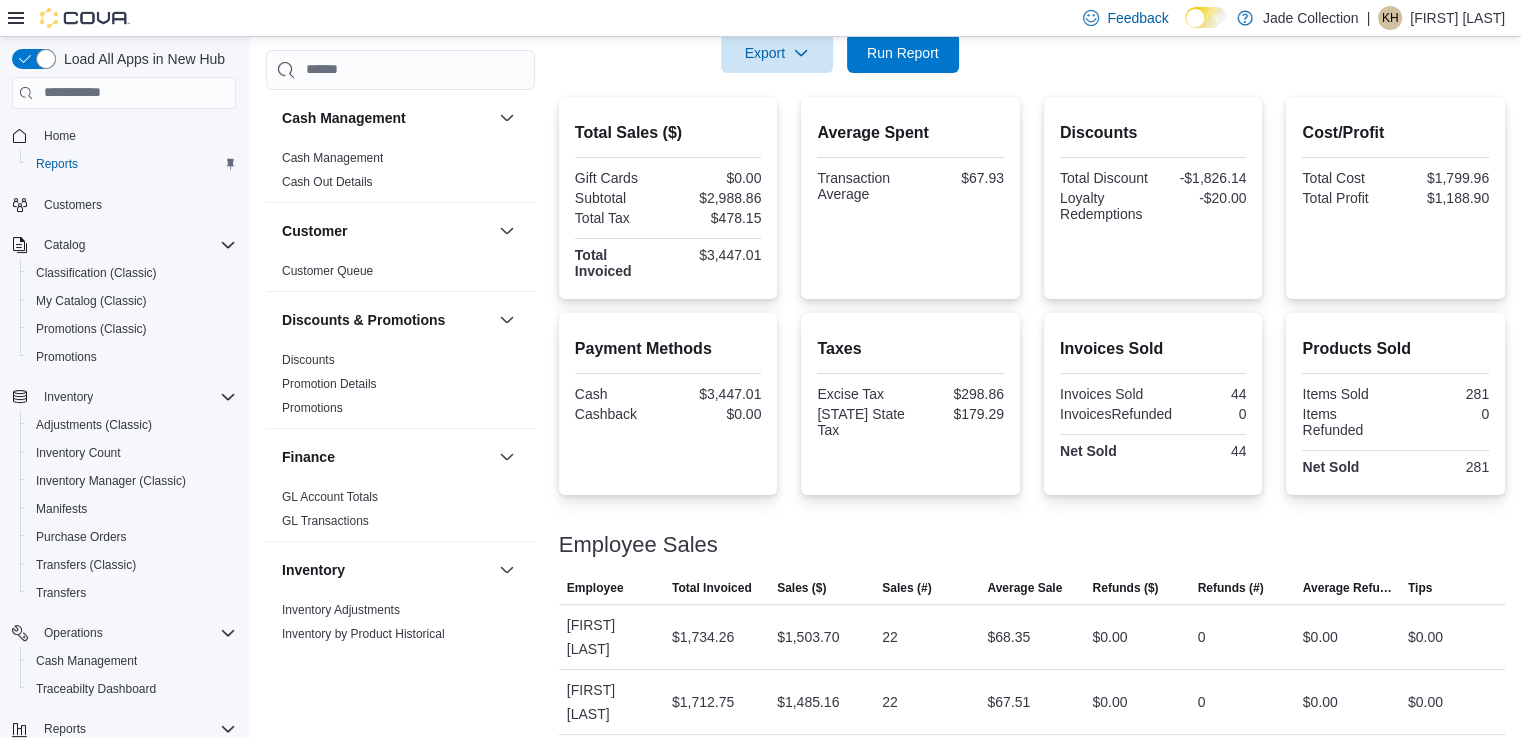 scroll, scrollTop: 430, scrollLeft: 0, axis: vertical 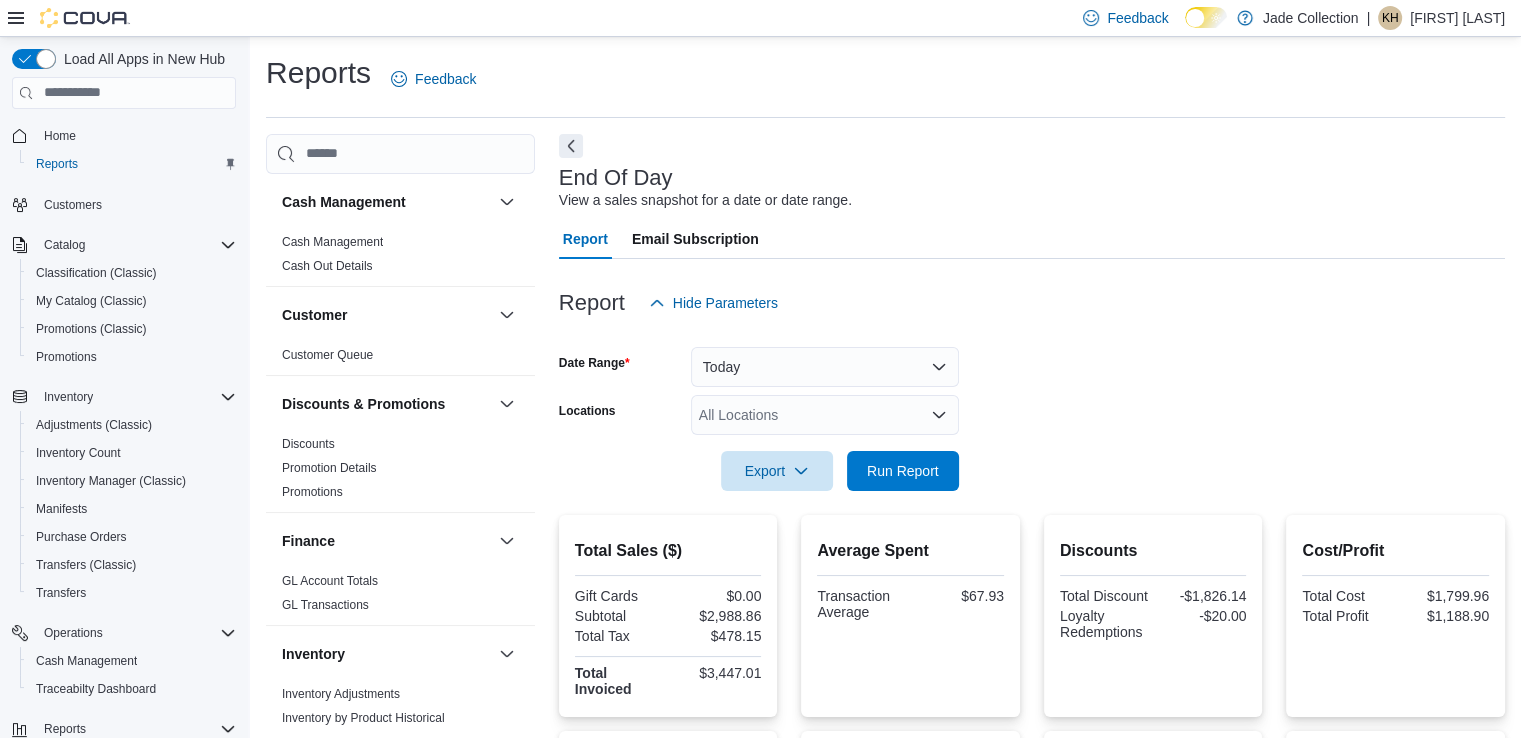 click on "[FIRST] [LAST]" at bounding box center [1457, 18] 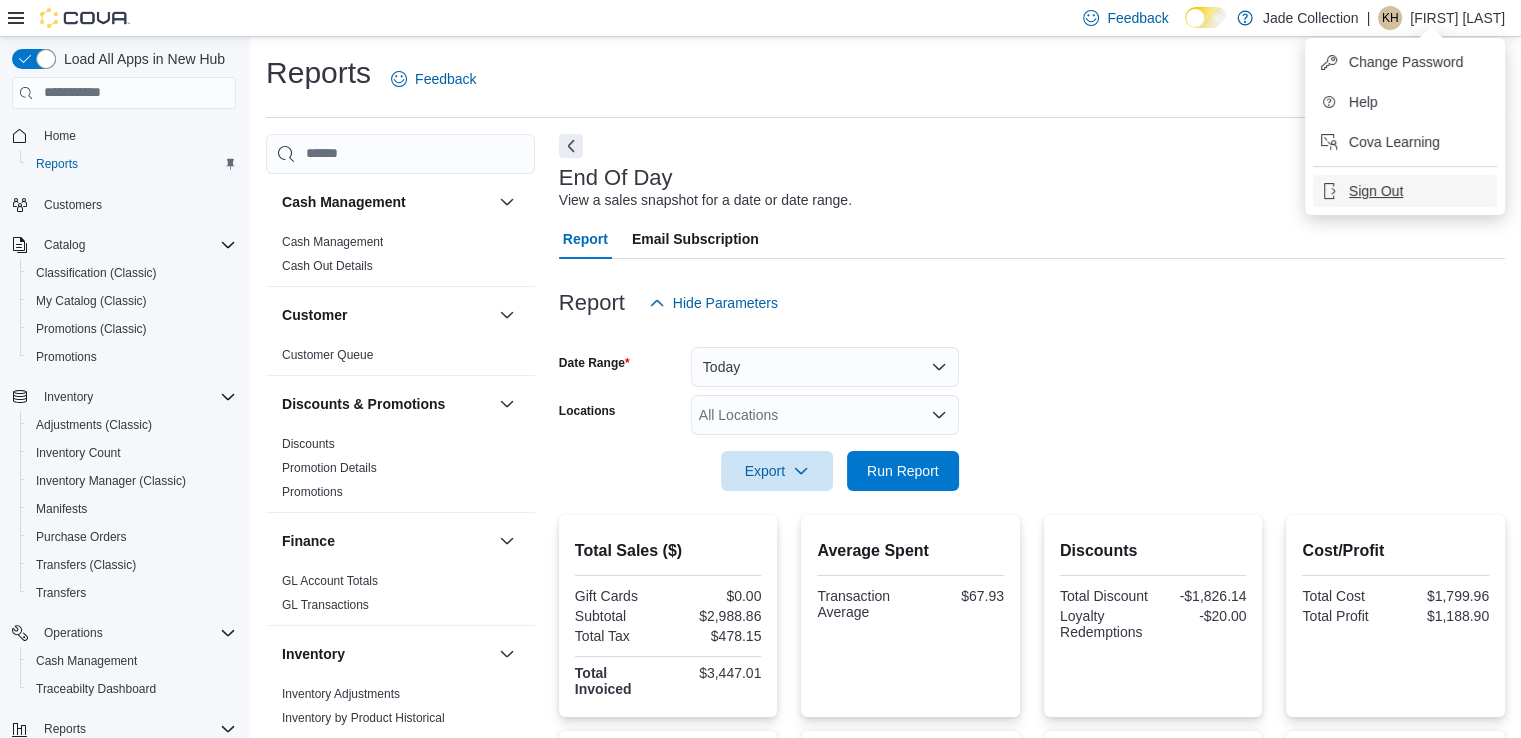 click on "Sign Out" at bounding box center (1376, 191) 